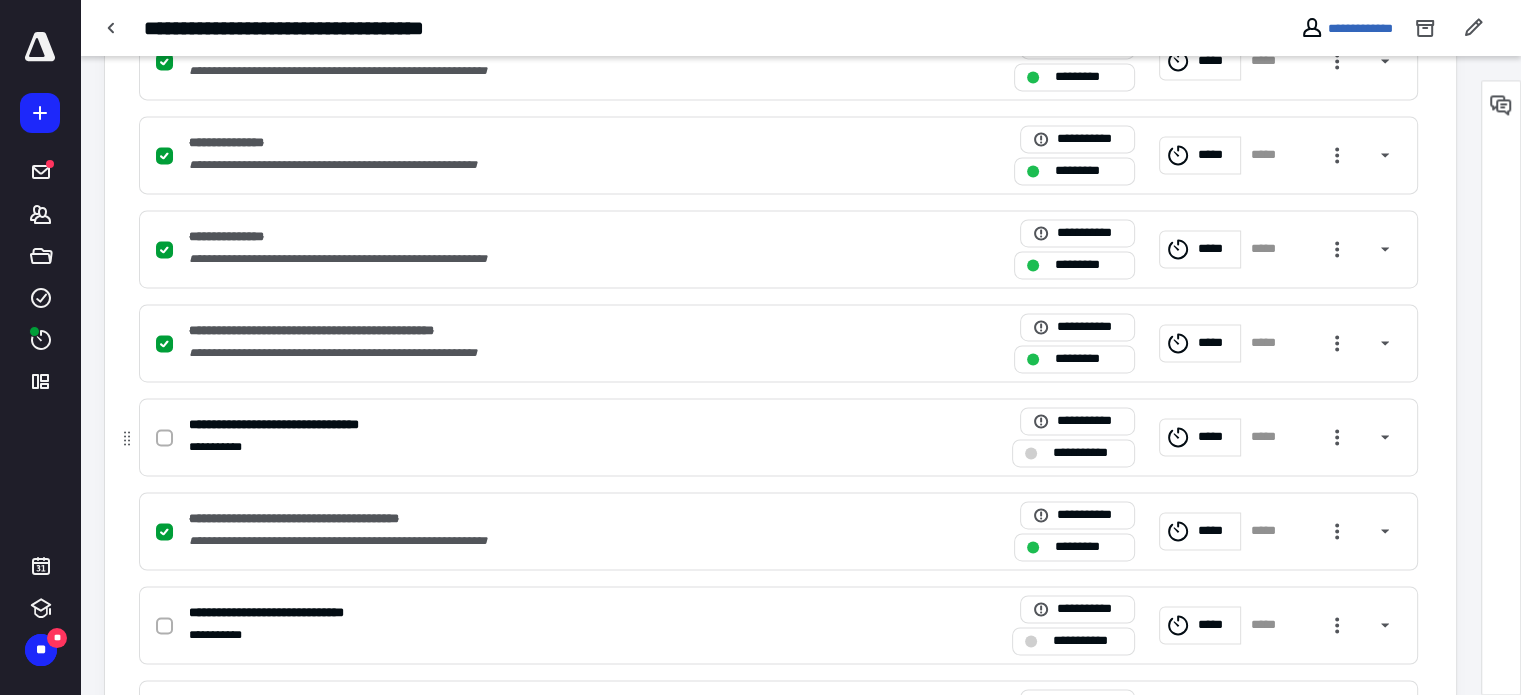 scroll, scrollTop: 0, scrollLeft: 0, axis: both 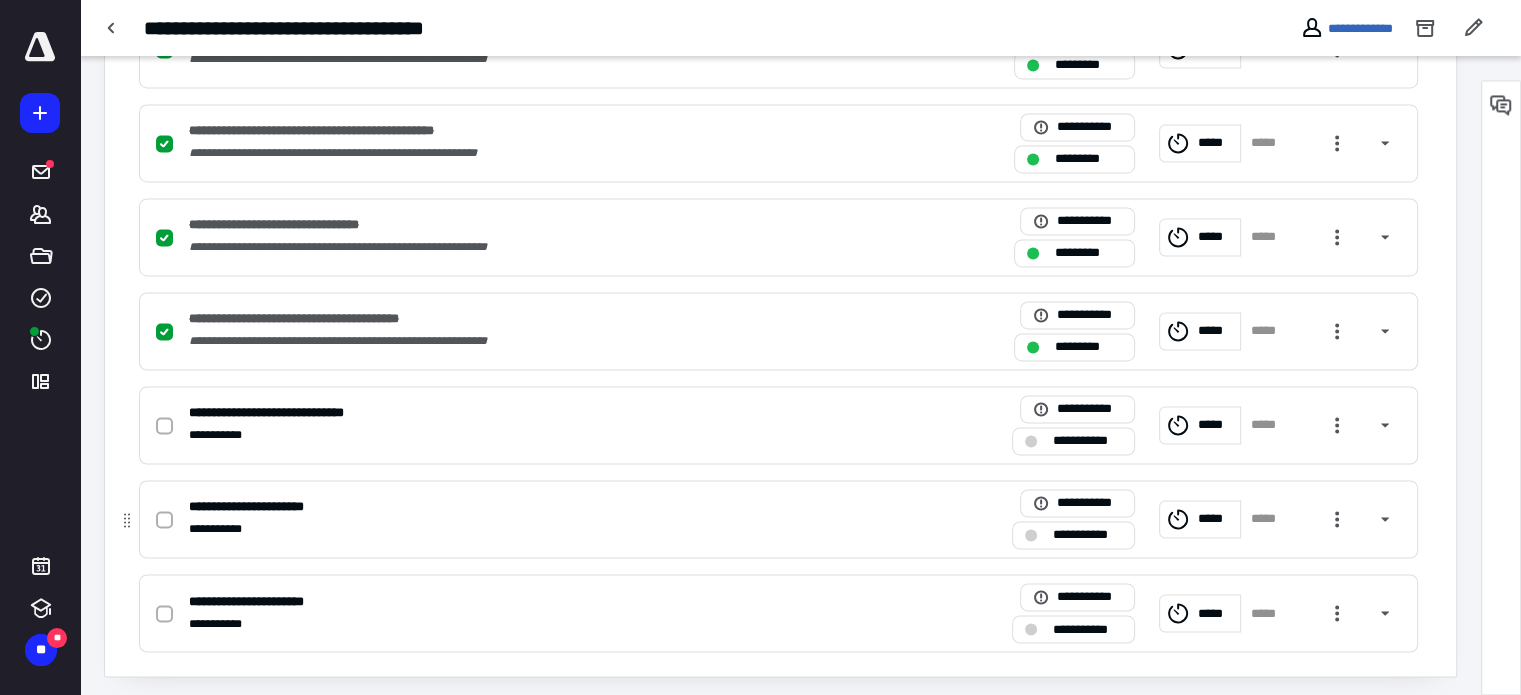 click 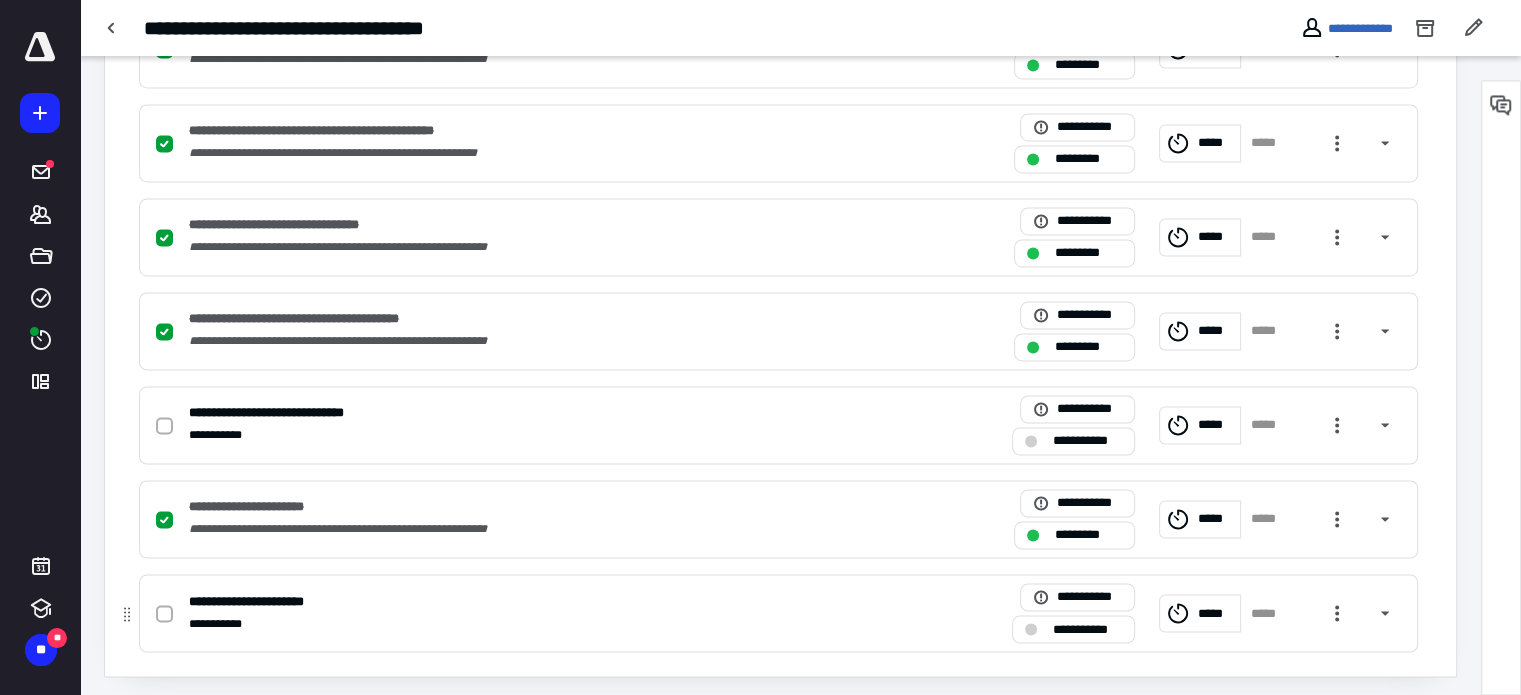 click 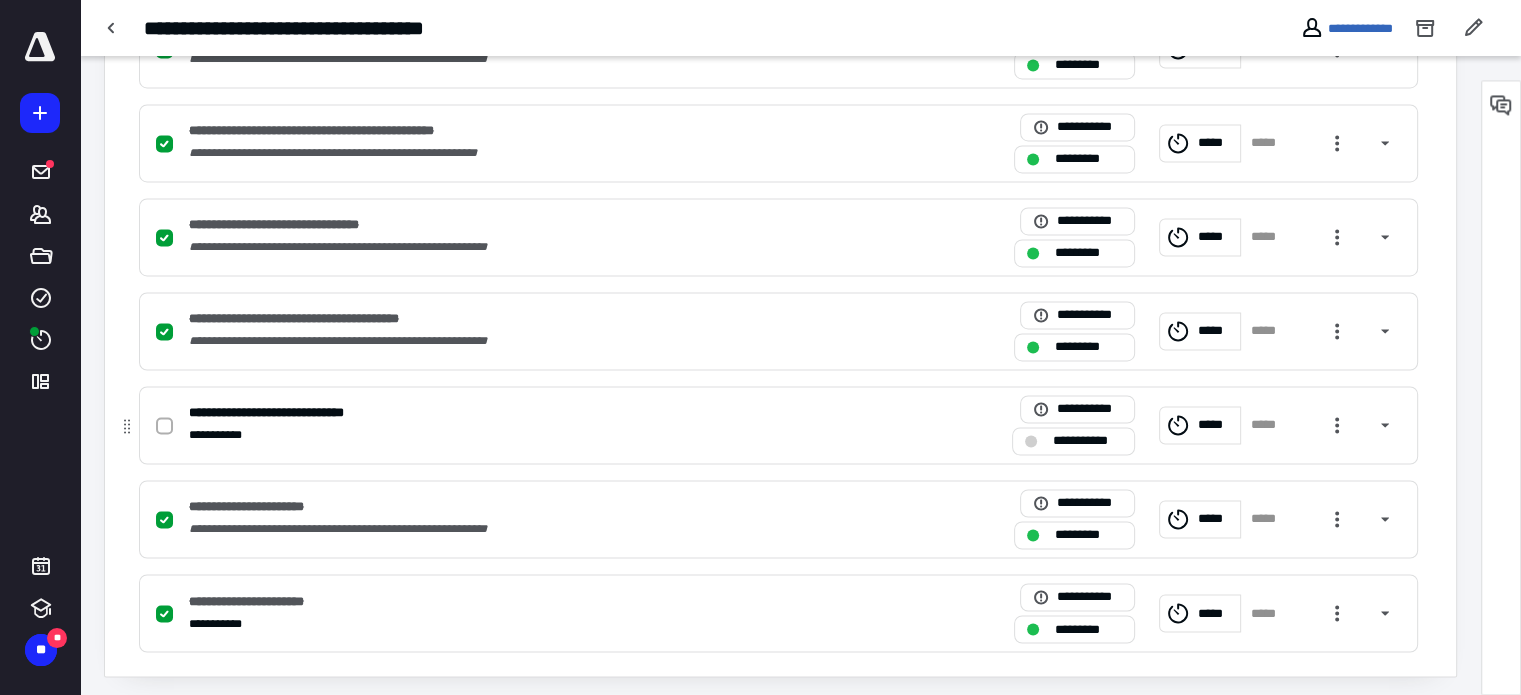 click 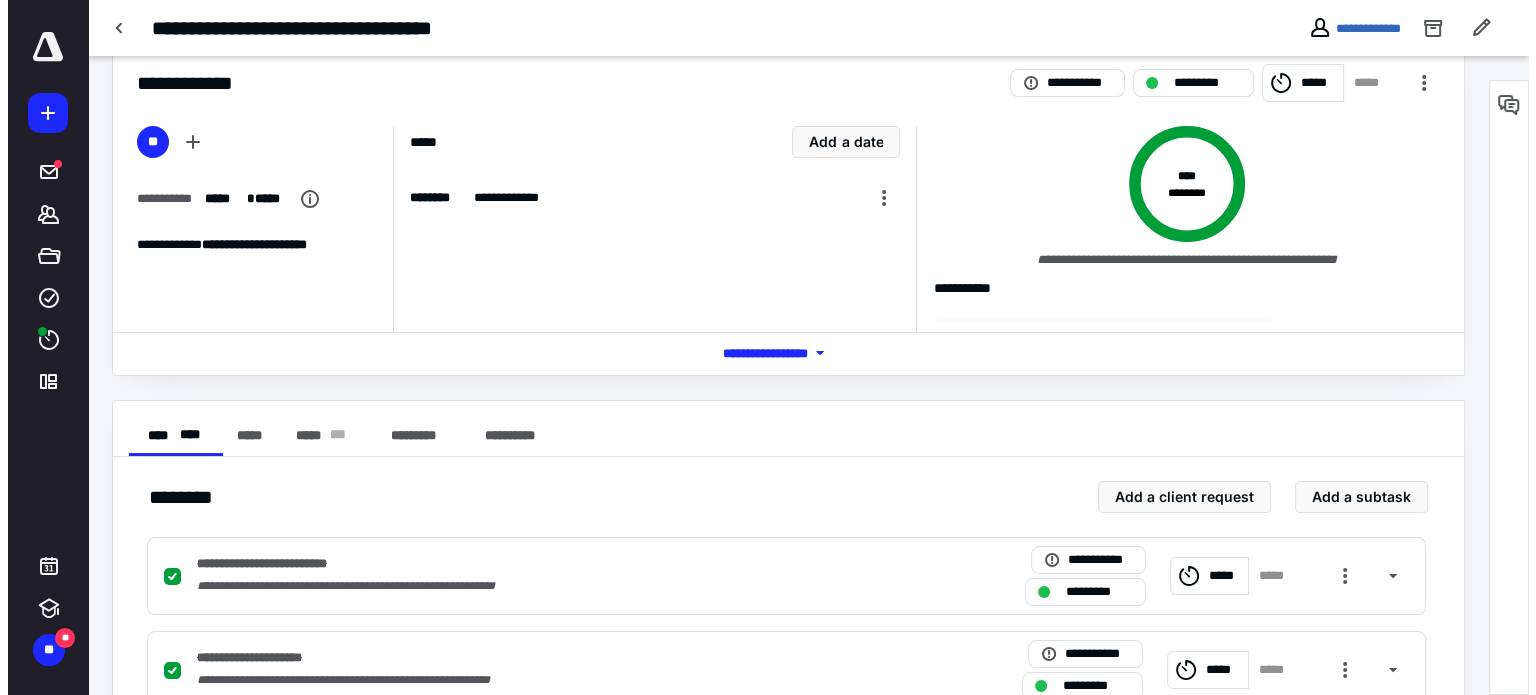 scroll, scrollTop: 0, scrollLeft: 0, axis: both 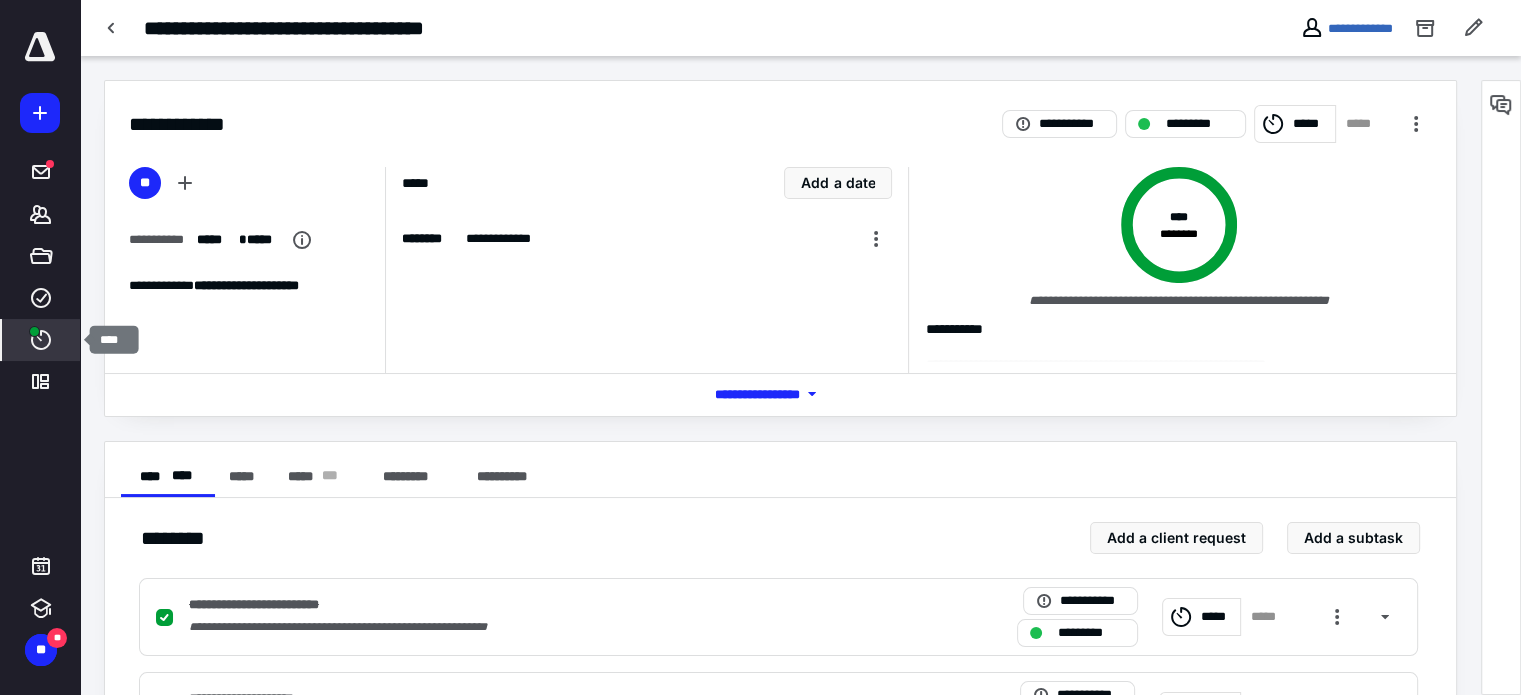 click at bounding box center (34, 331) 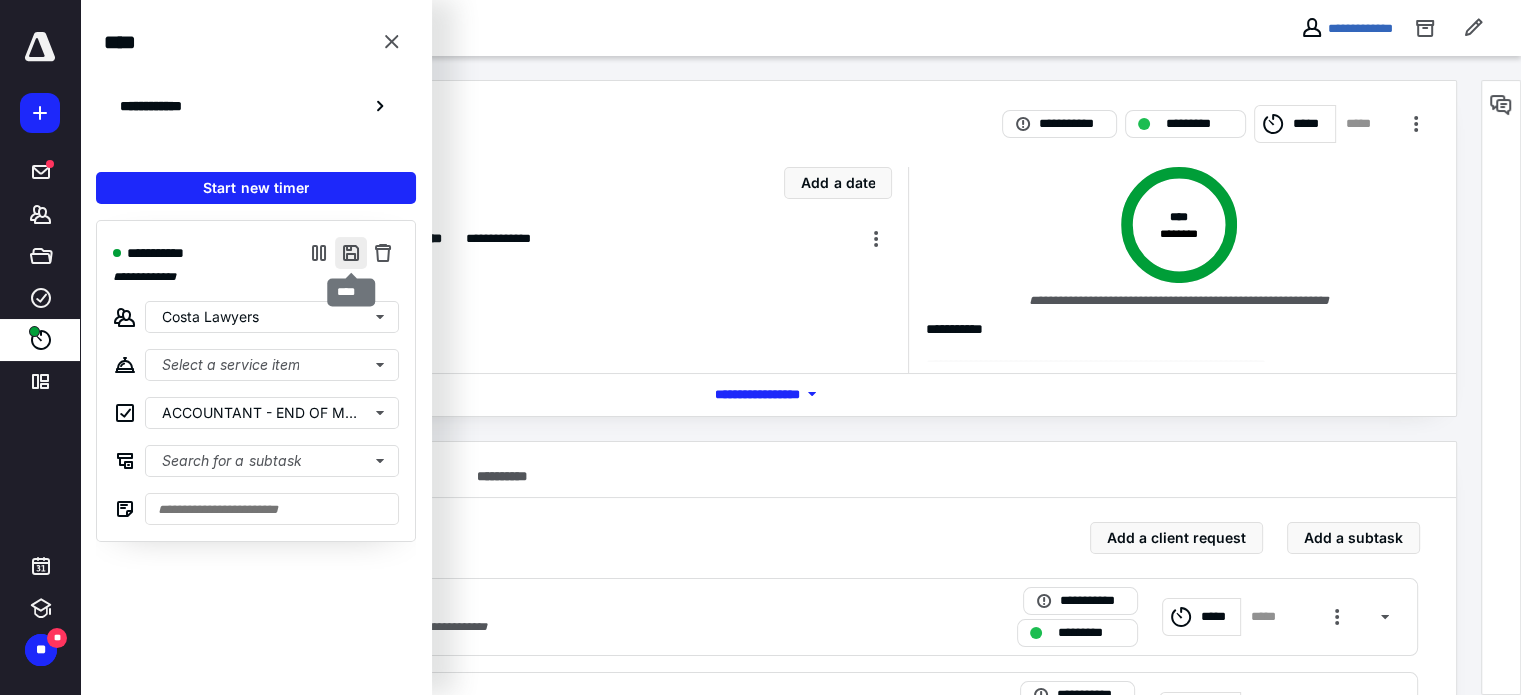 click at bounding box center [351, 253] 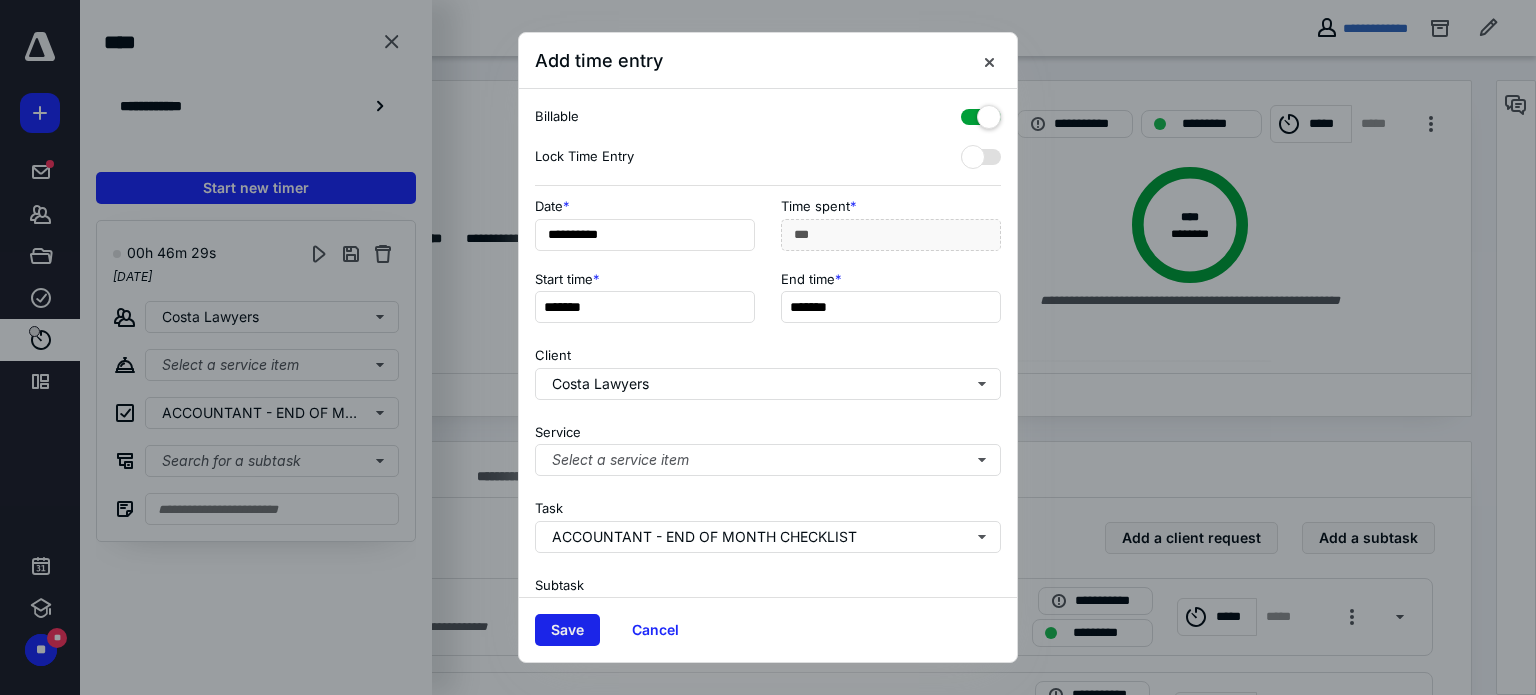 click on "Save" at bounding box center [567, 630] 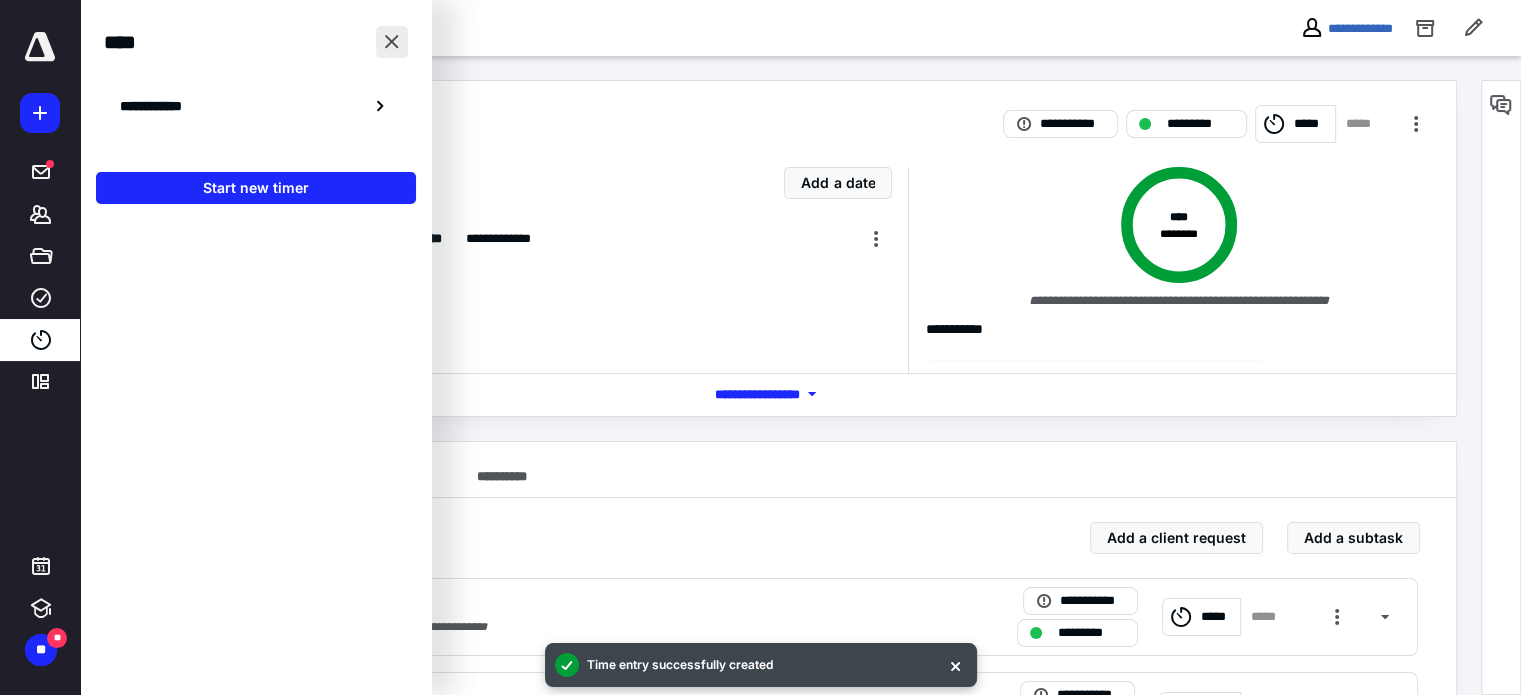 click at bounding box center (392, 42) 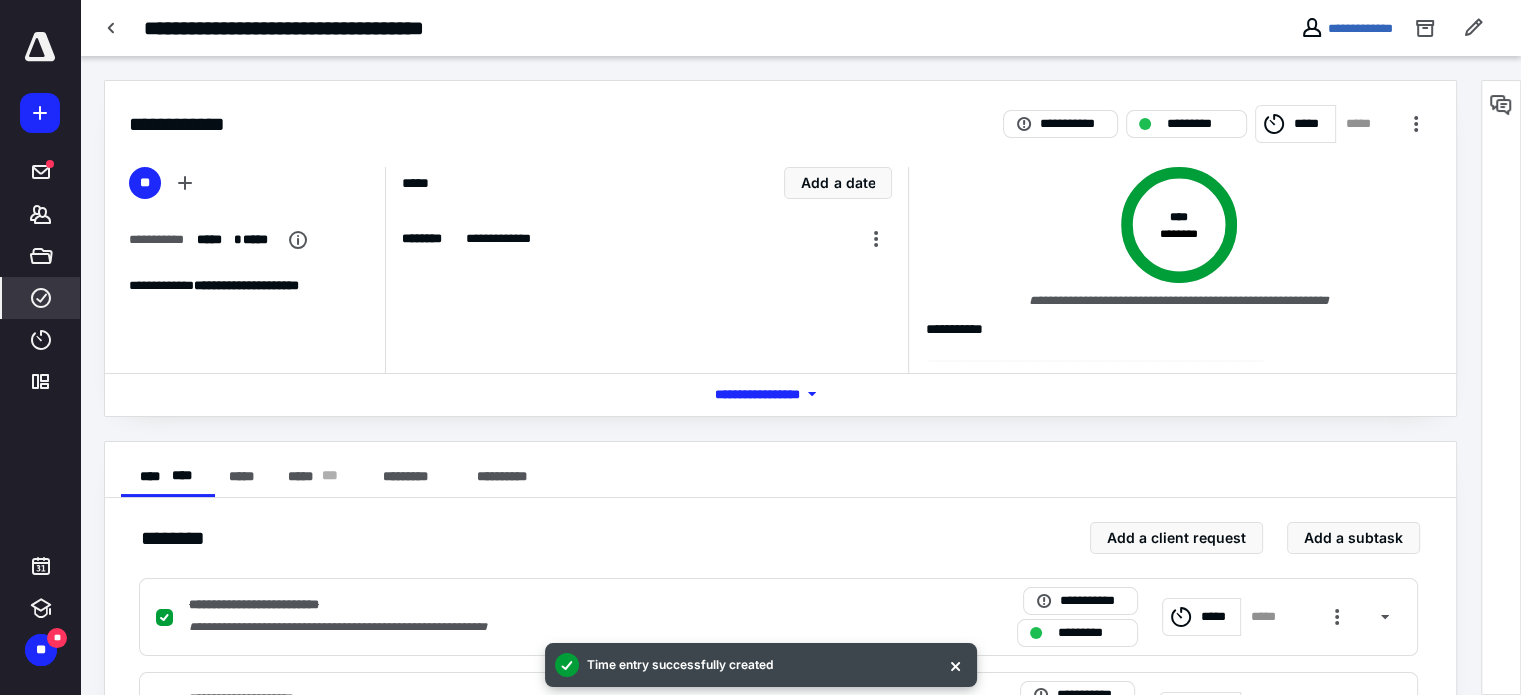 click 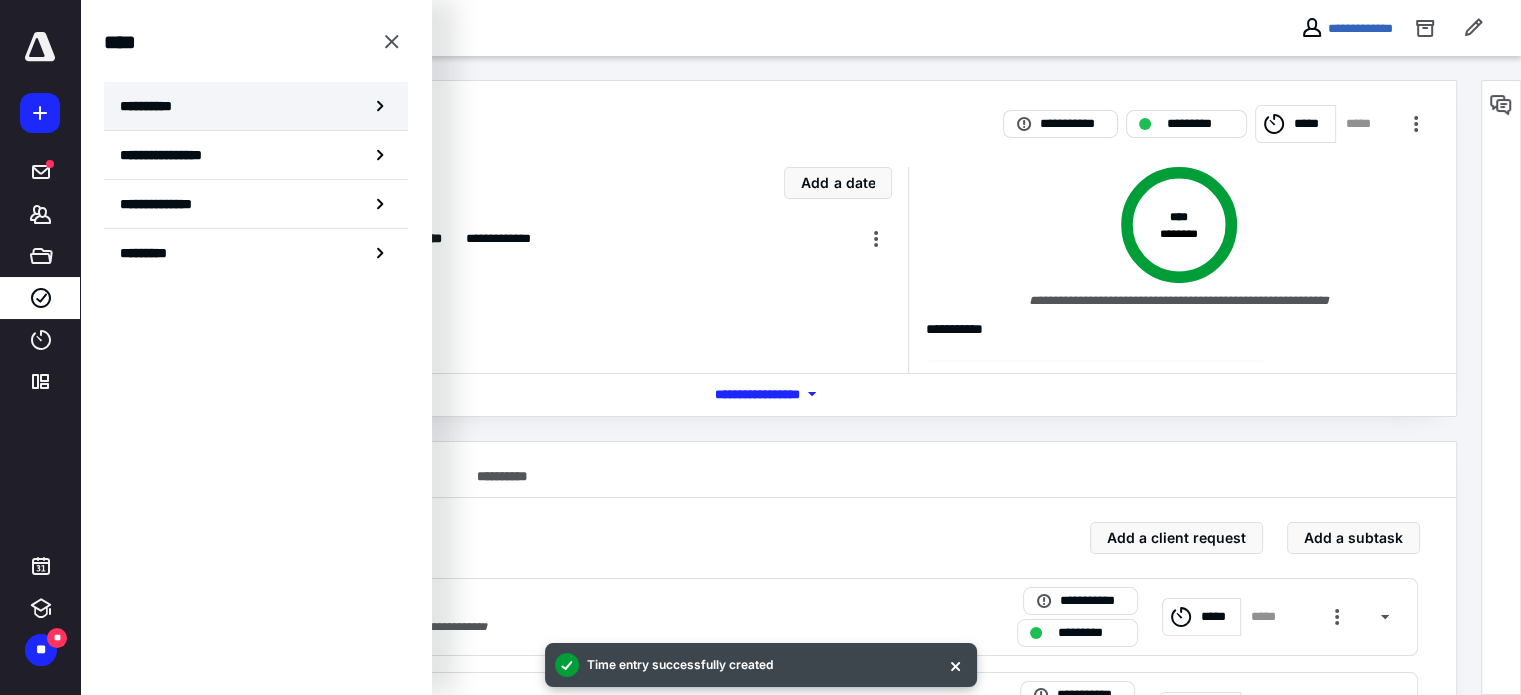 click on "**********" at bounding box center (256, 106) 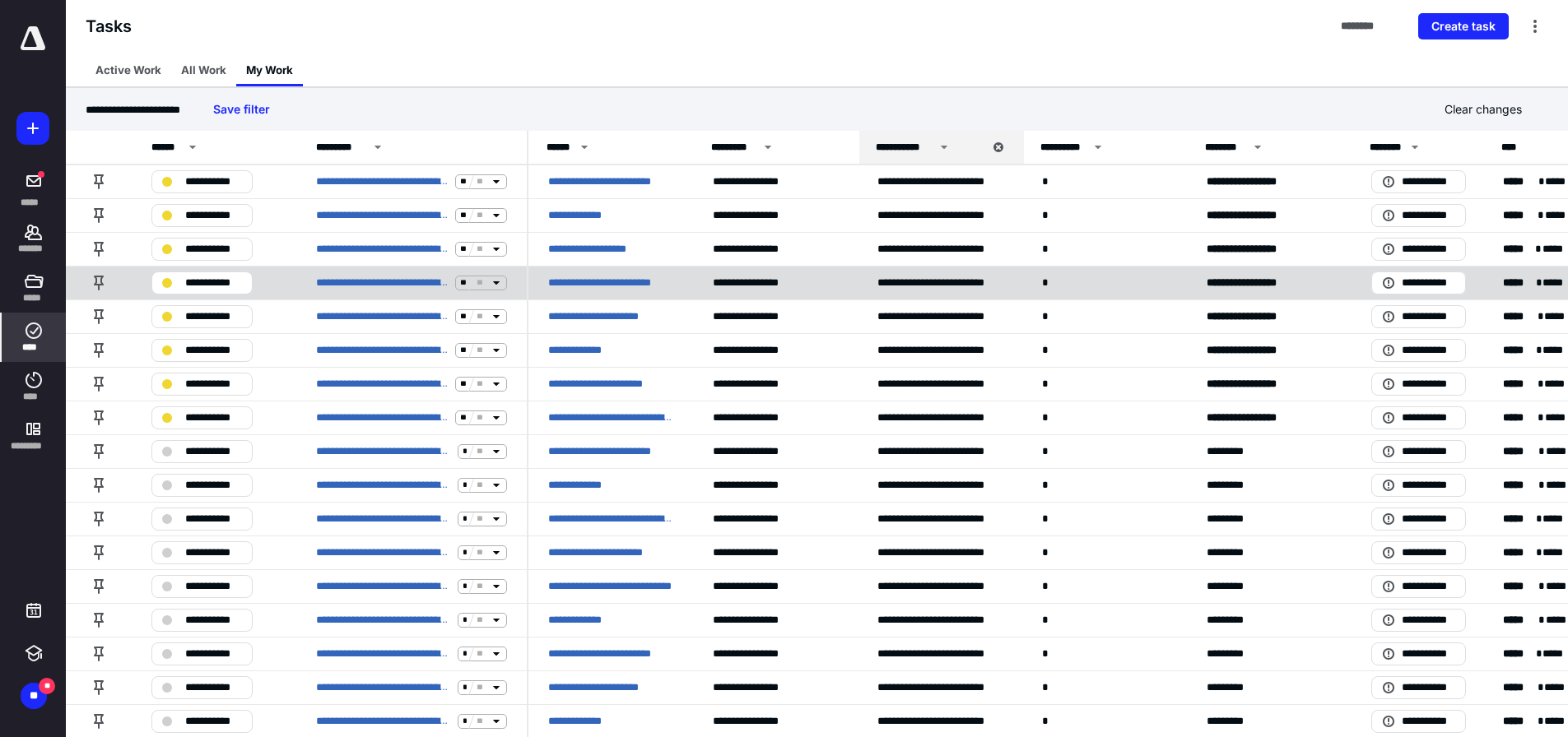 drag, startPoint x: 33, startPoint y: 382, endPoint x: 85, endPoint y: 289, distance: 106.55046 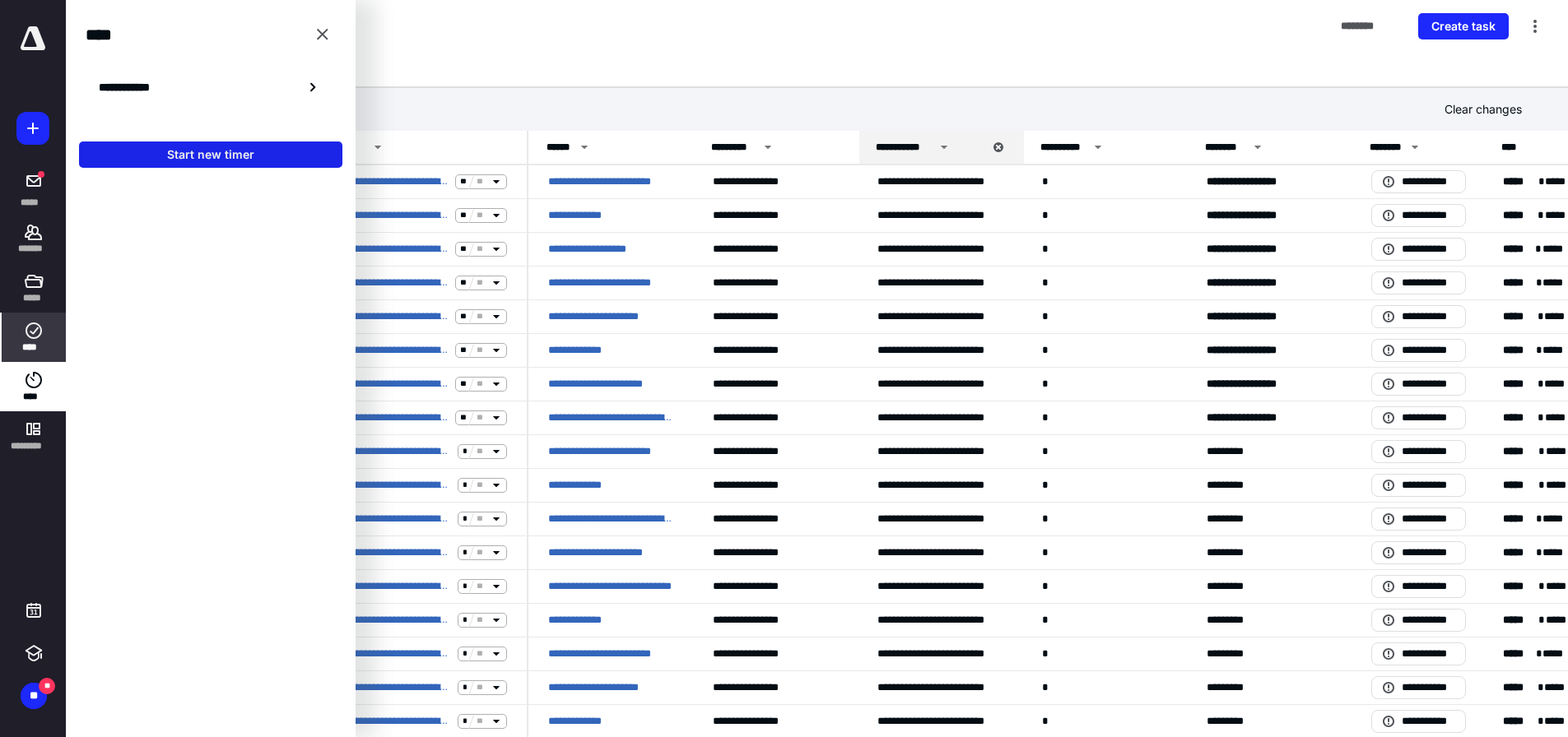 click on "Start new timer" at bounding box center (211, 155) 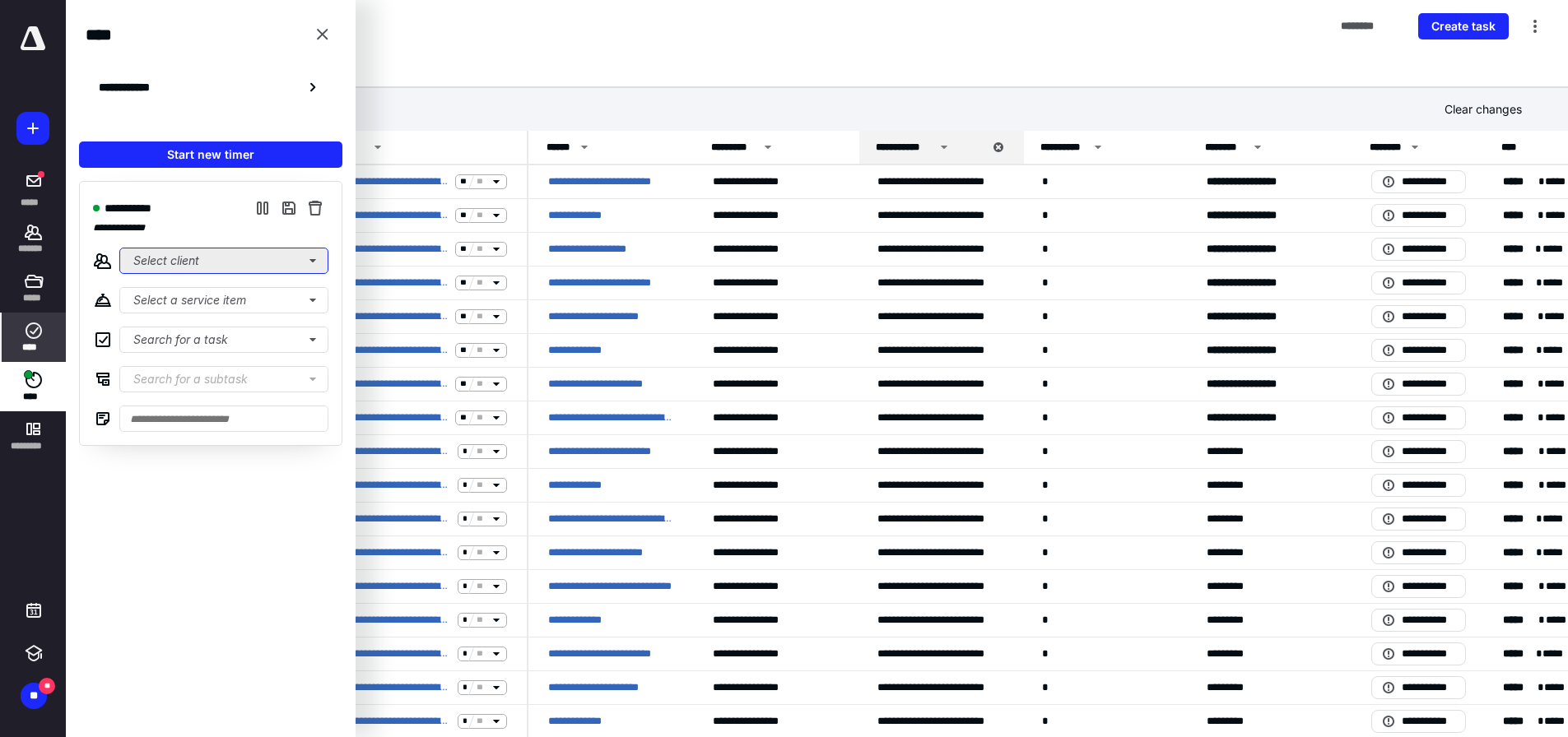 click on "Select client" at bounding box center (224, 261) 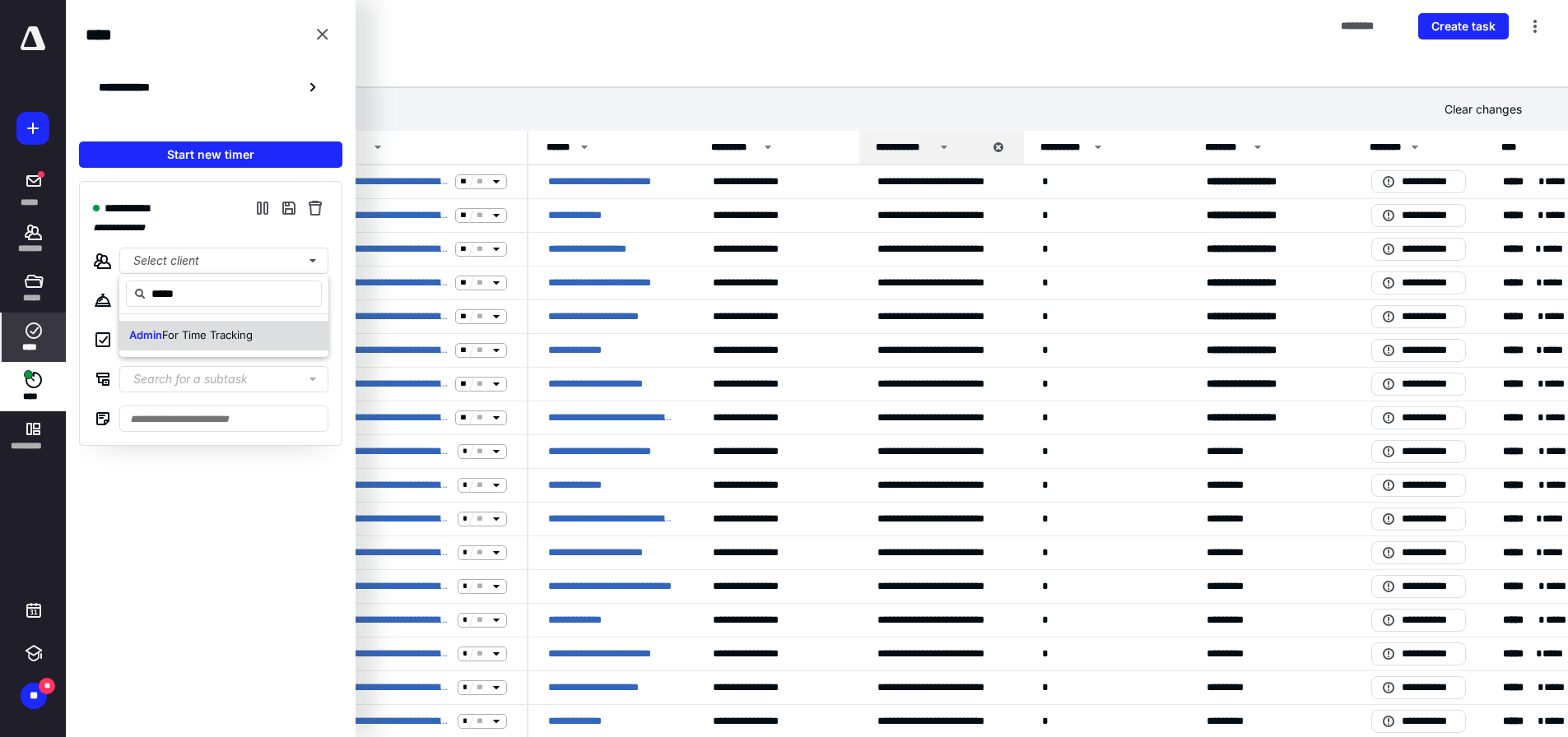 click on "For Time Tracking" at bounding box center [207, 335] 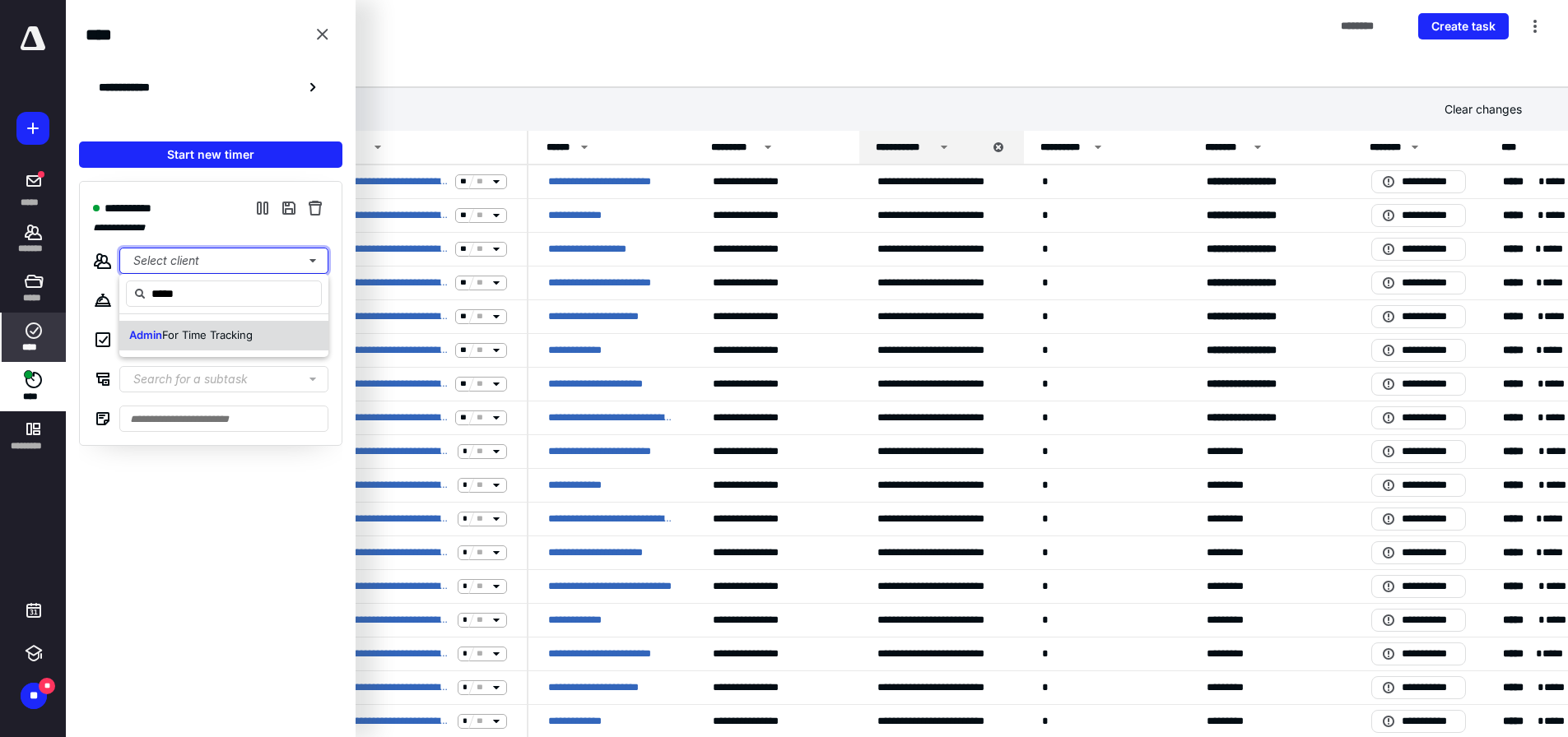type 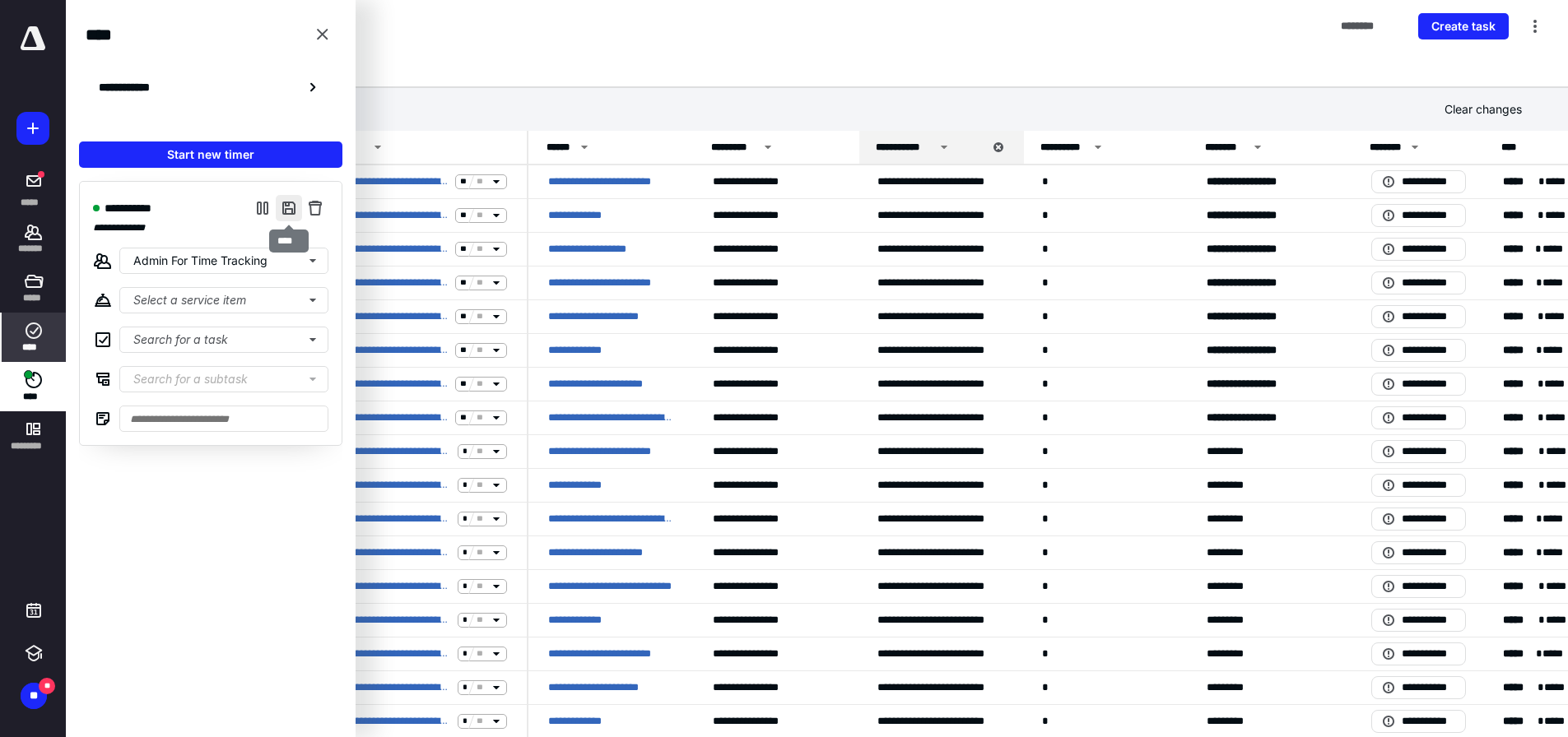 click at bounding box center (289, 208) 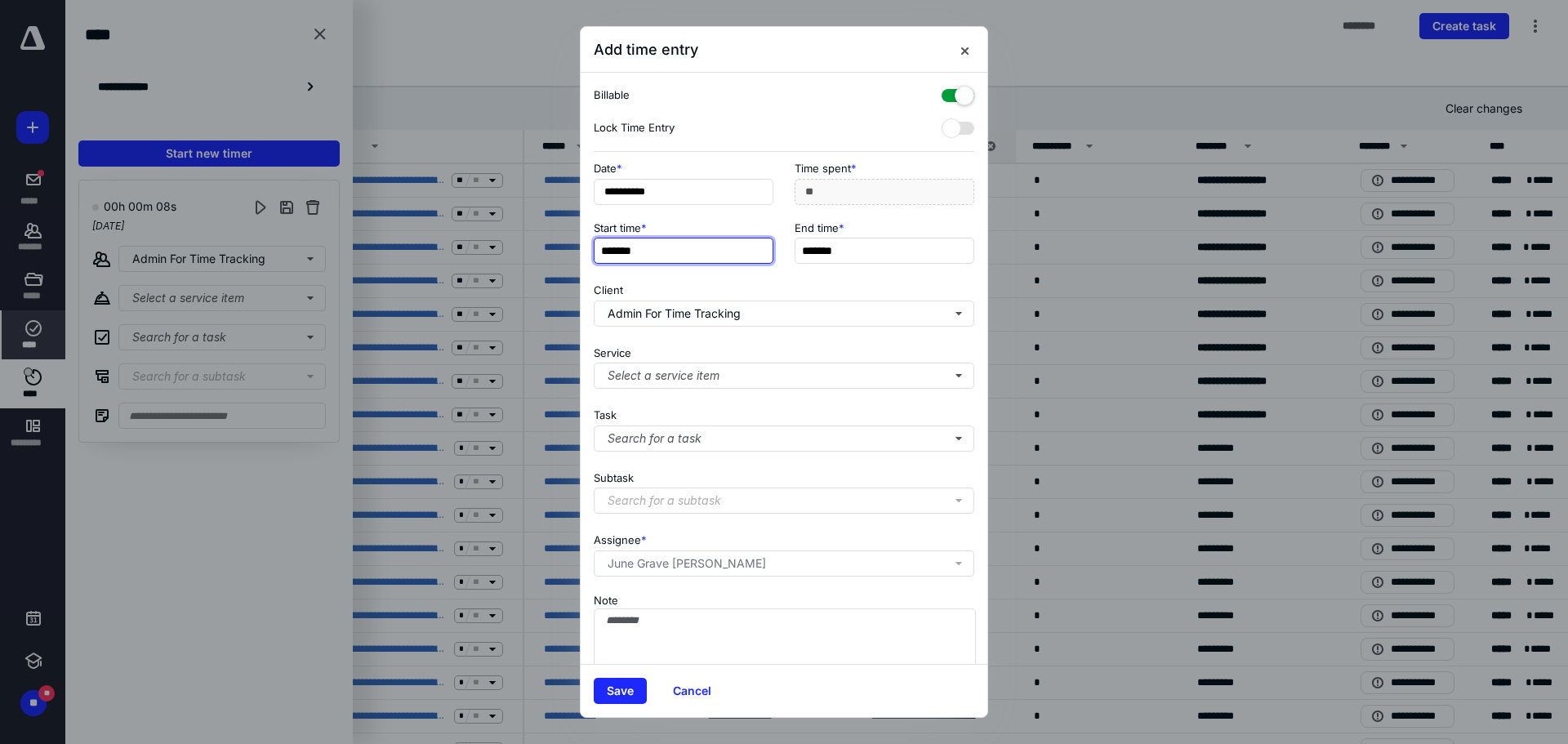 click on "*******" at bounding box center [684, 251] 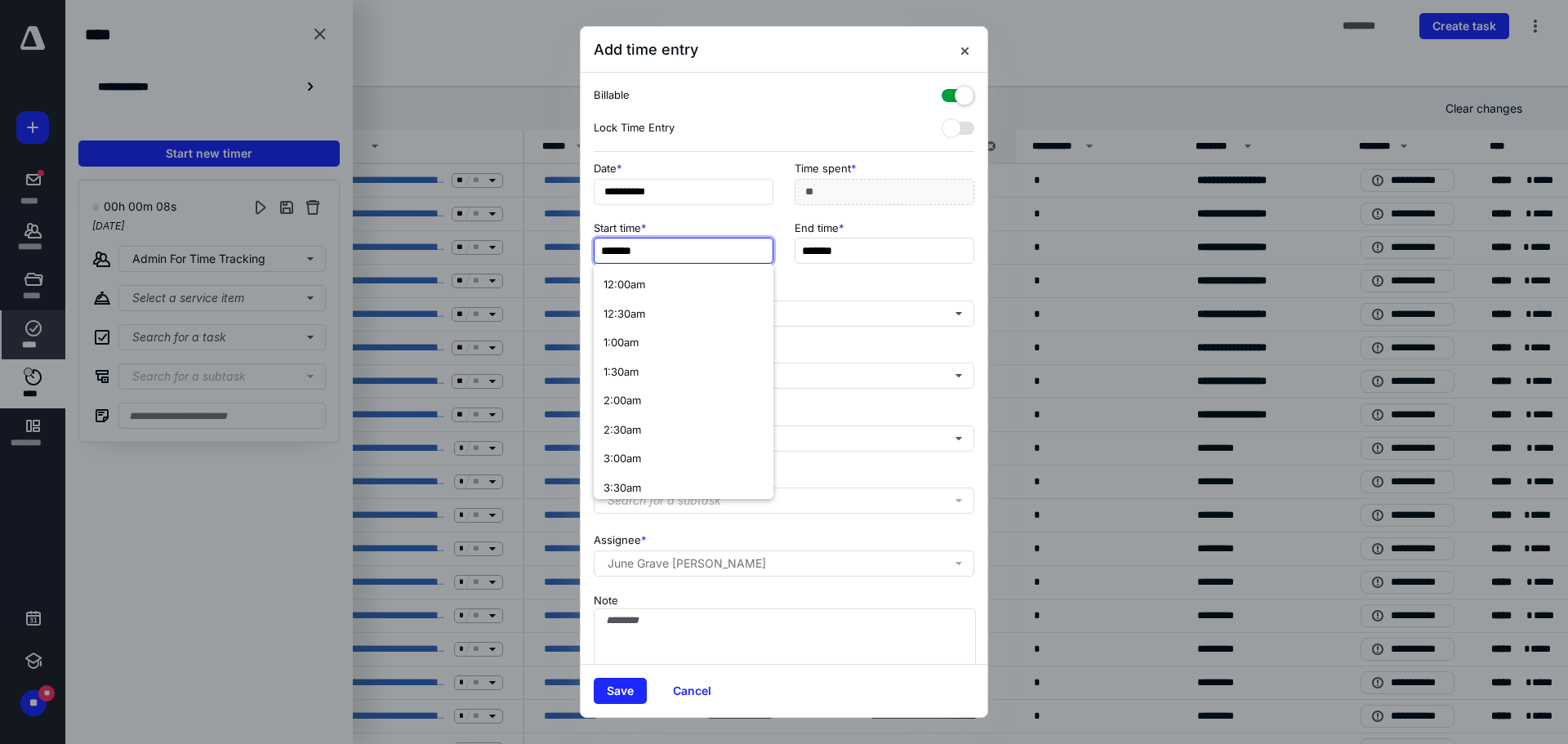 click on "*******" at bounding box center (684, 251) 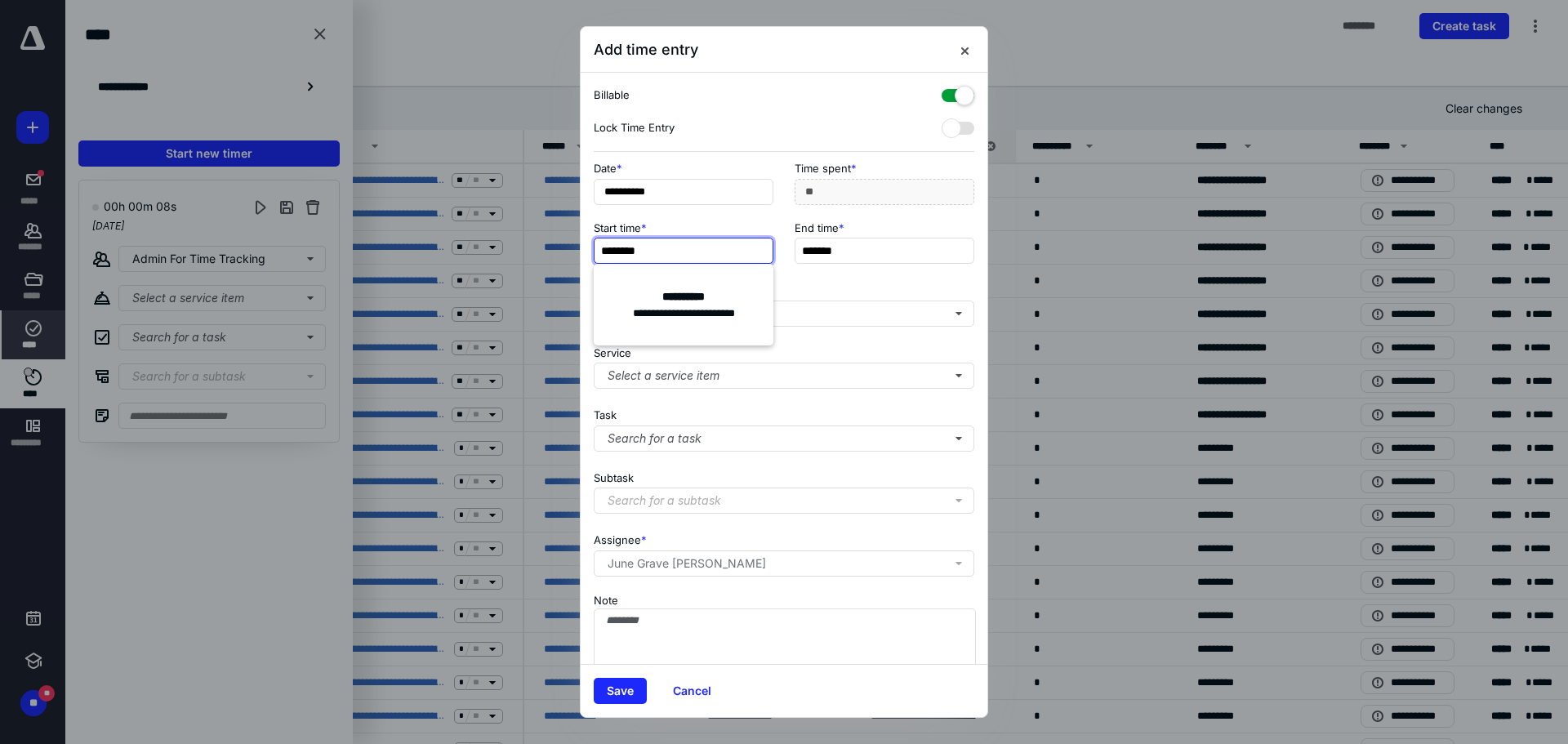 type on "*******" 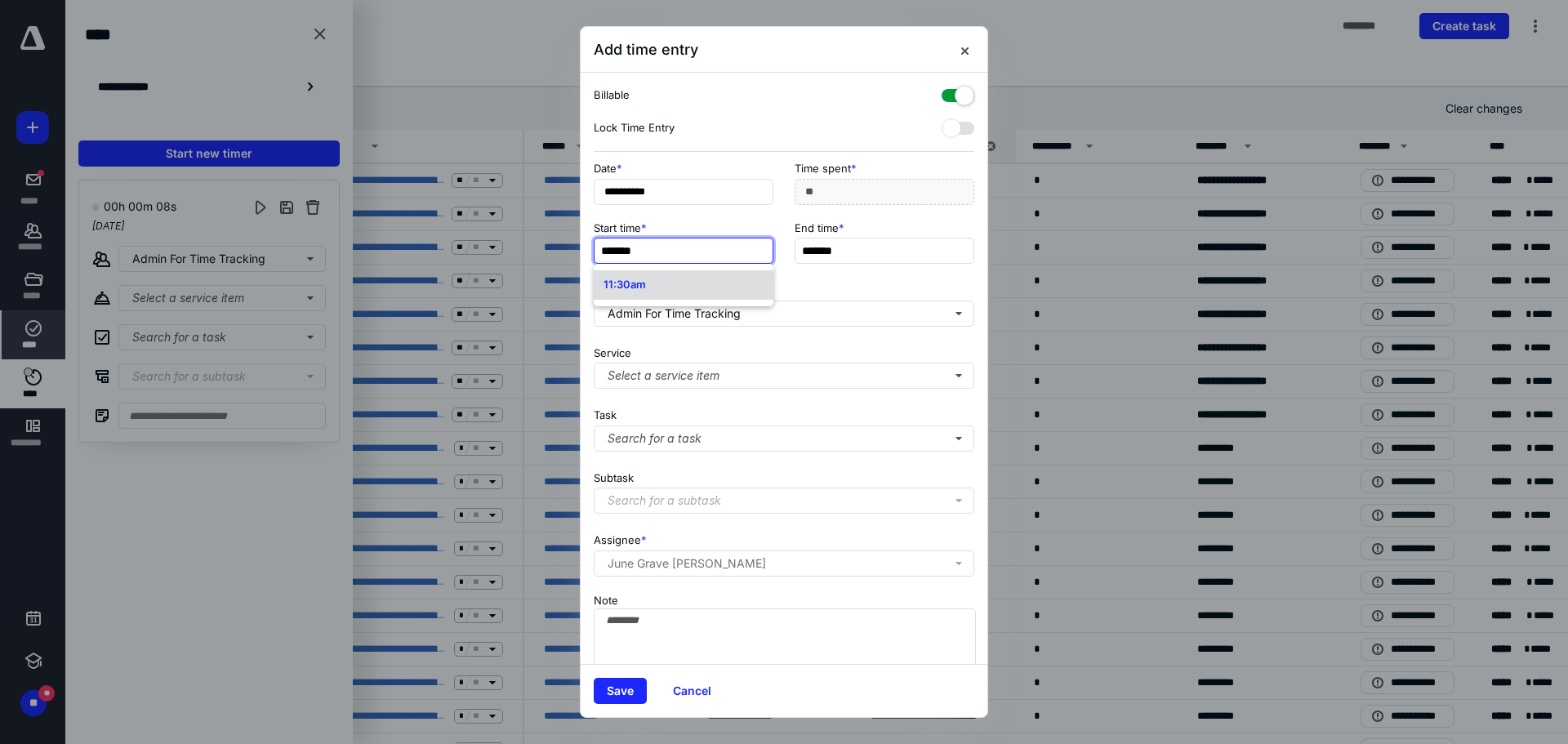 click on "11:30am" at bounding box center (625, 284) 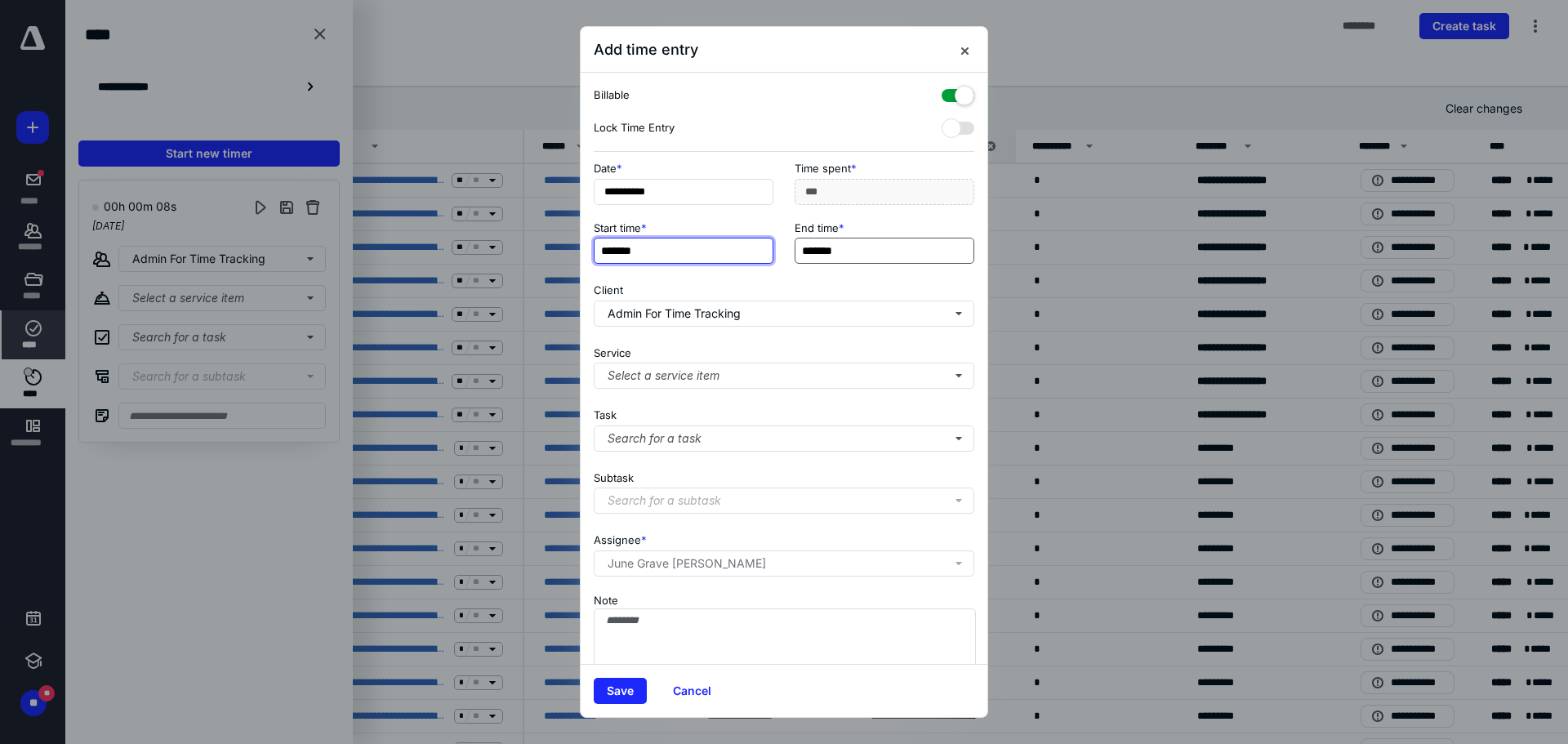 type on "*******" 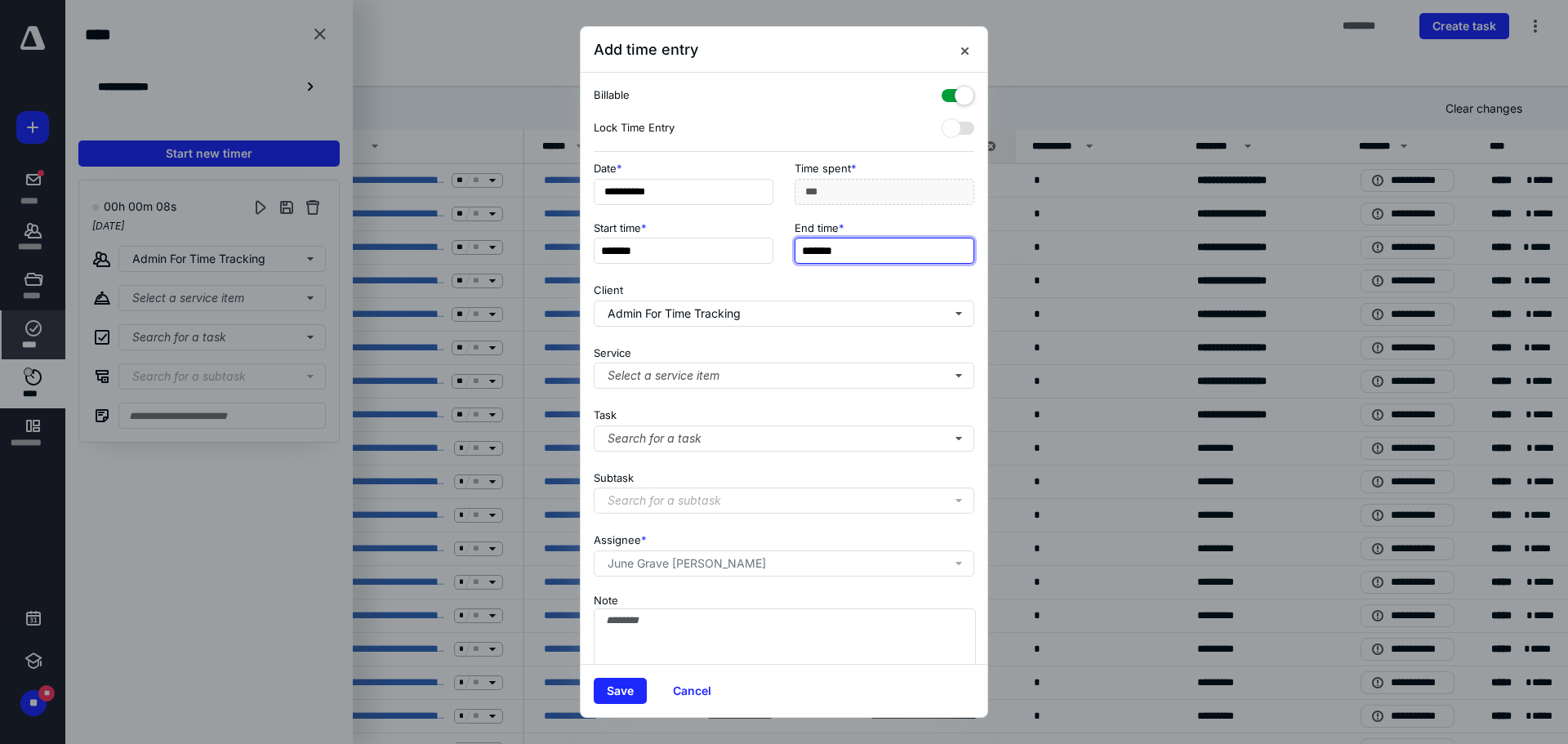 click on "*******" at bounding box center (884, 251) 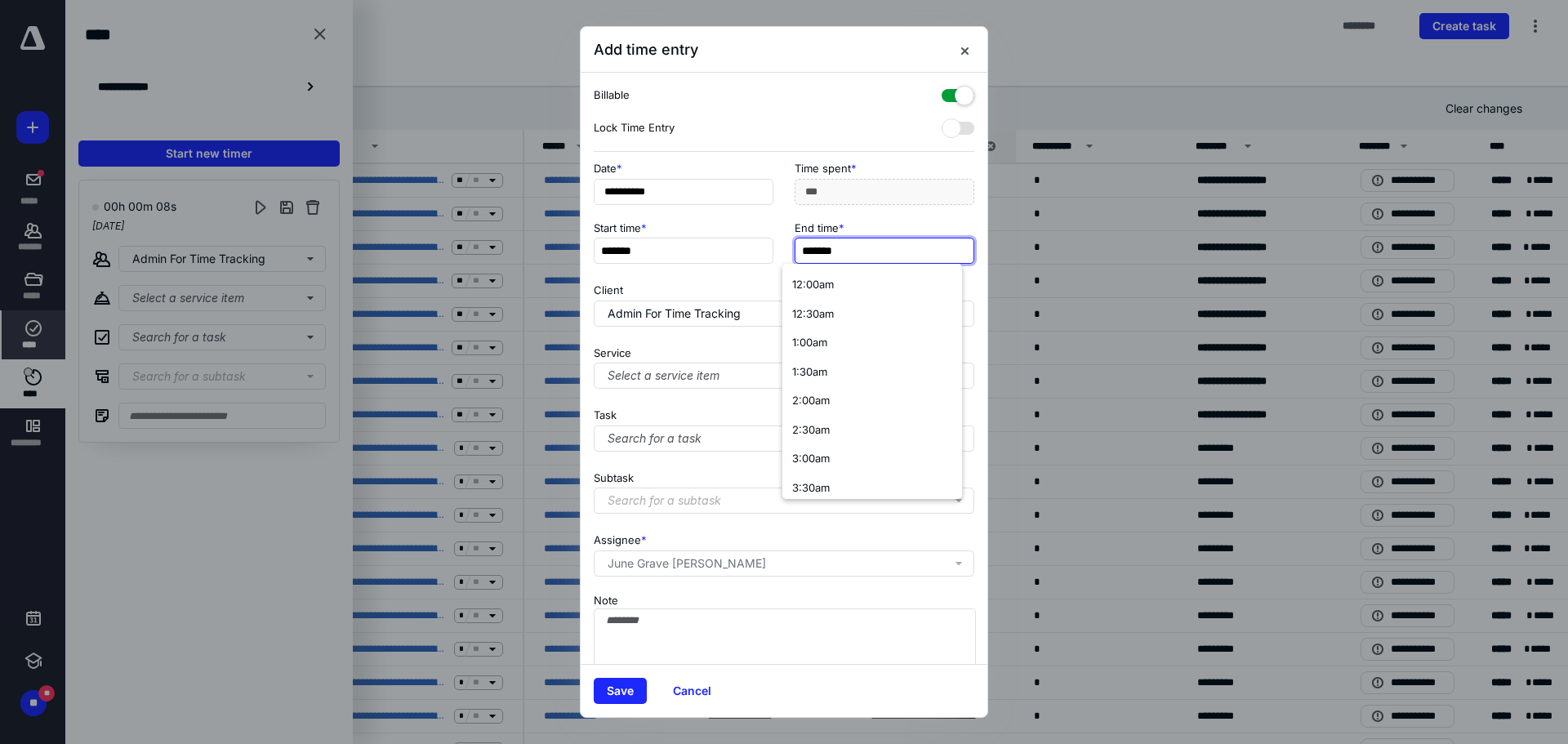 click on "*******" at bounding box center [884, 251] 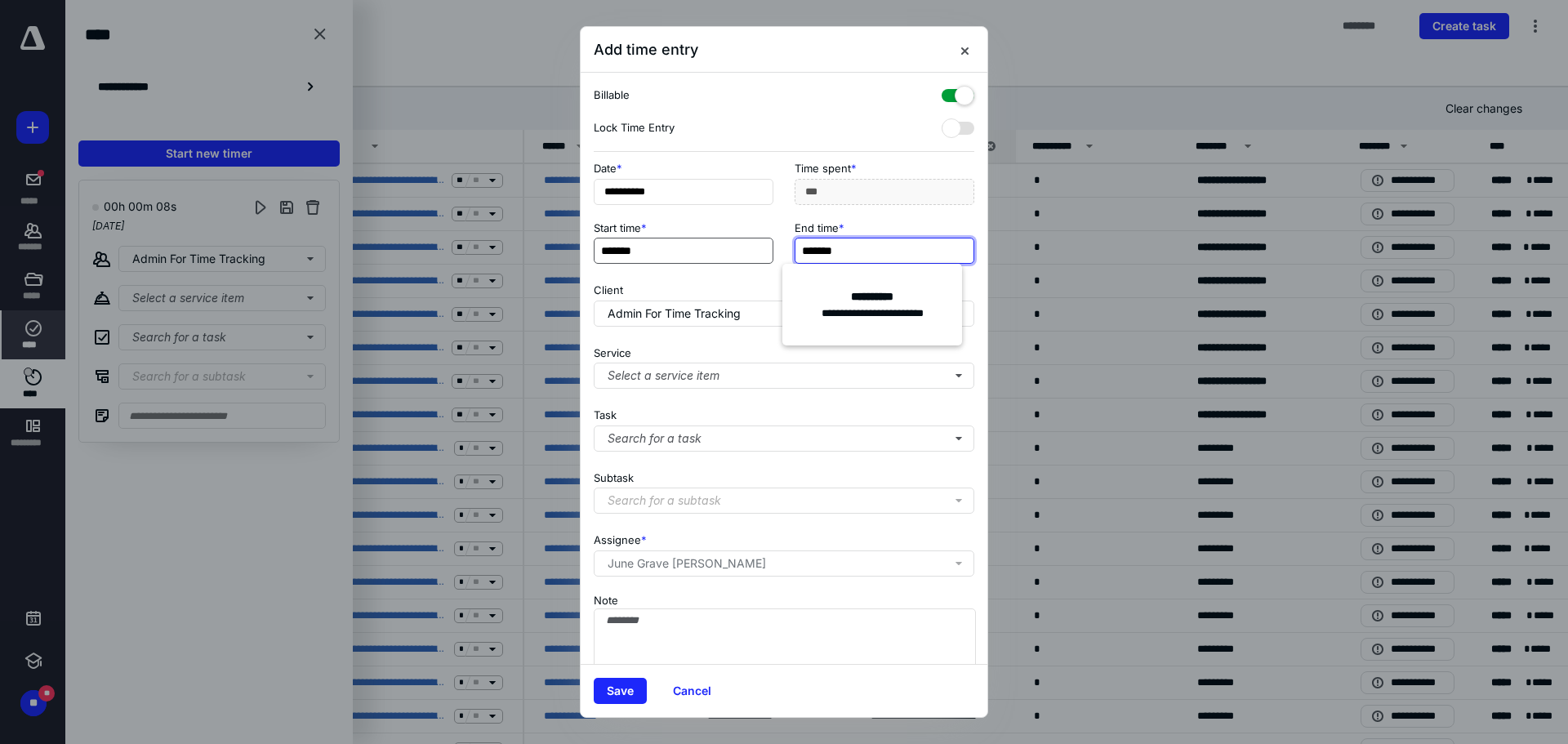 type on "*******" 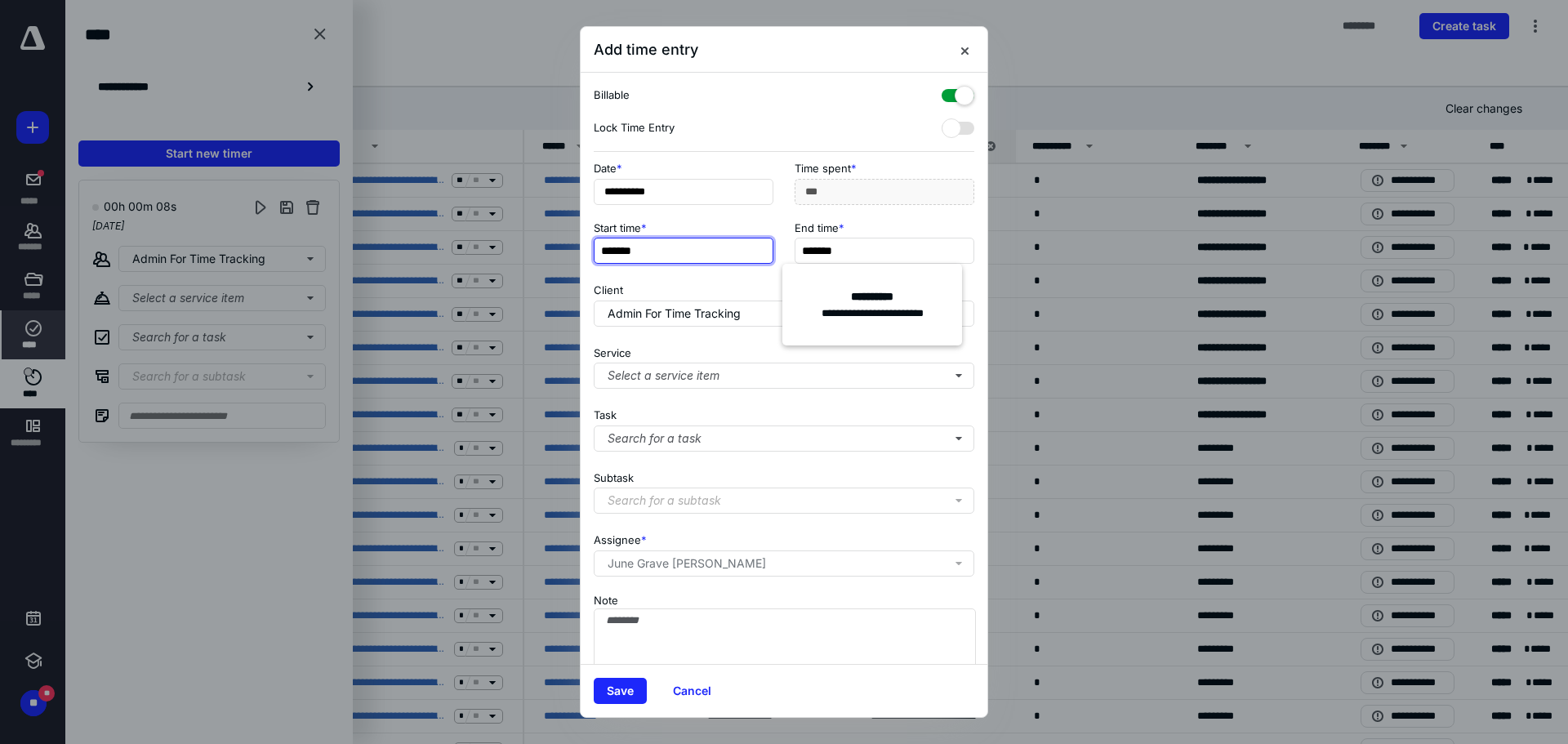 type on "***" 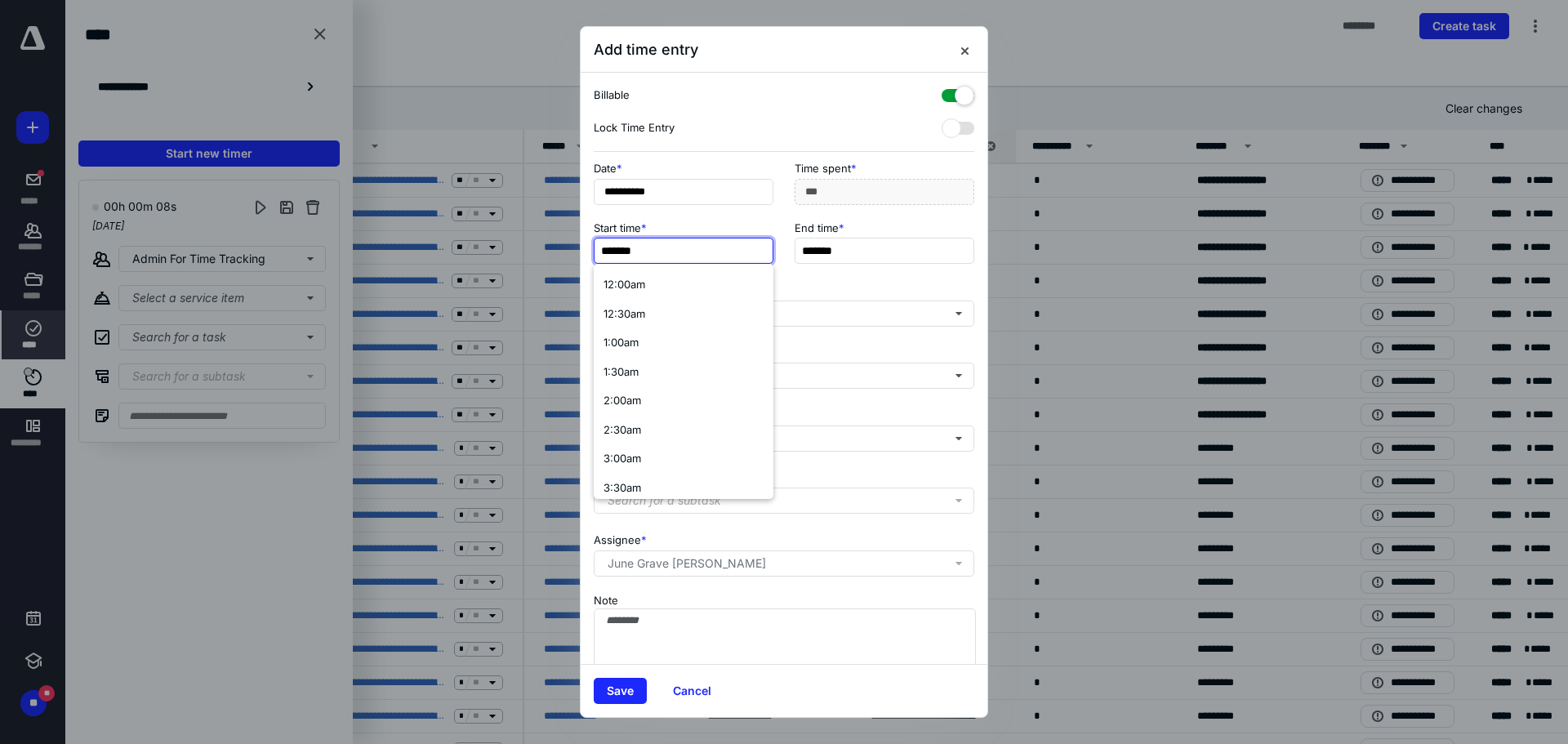 click on "*******" at bounding box center [684, 251] 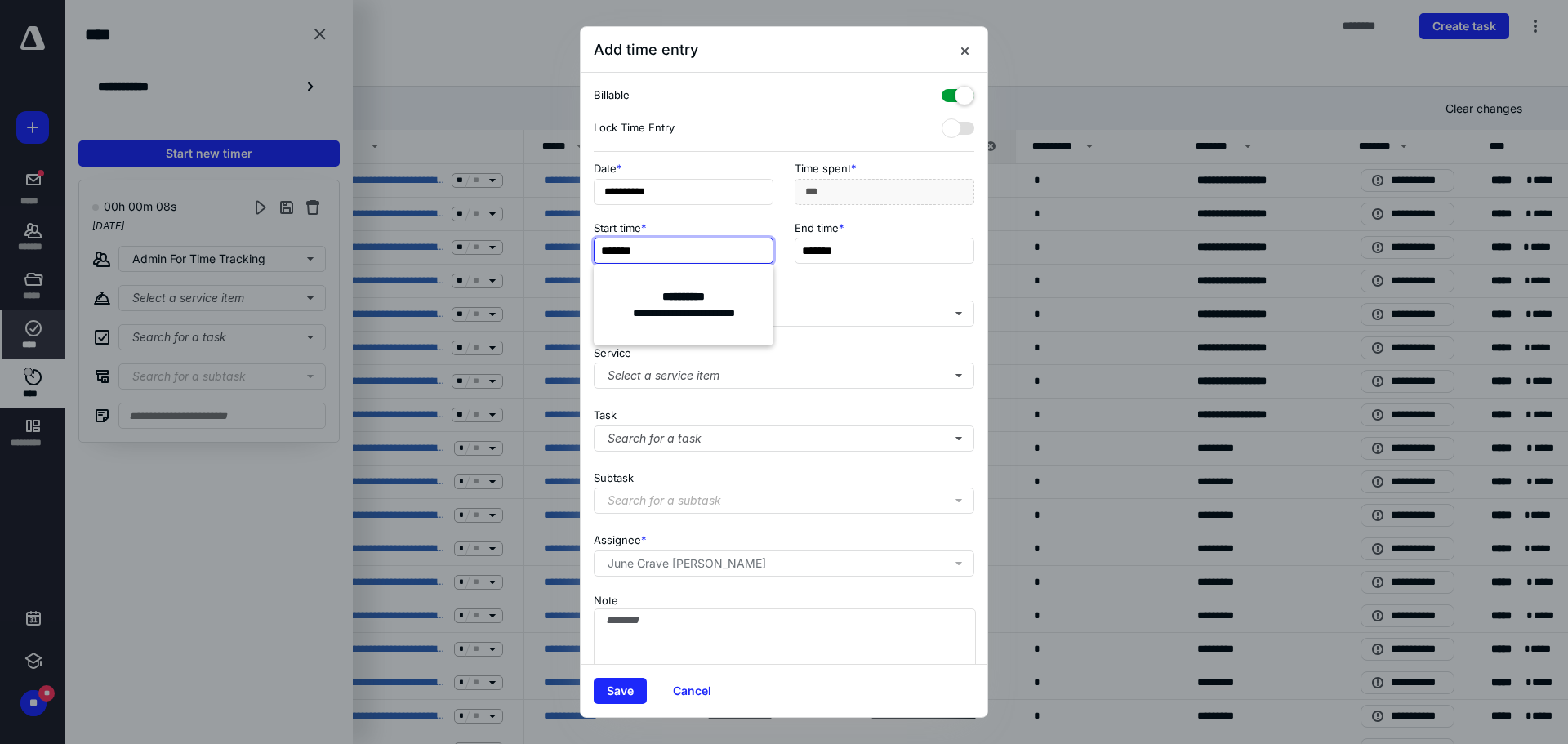 type on "*******" 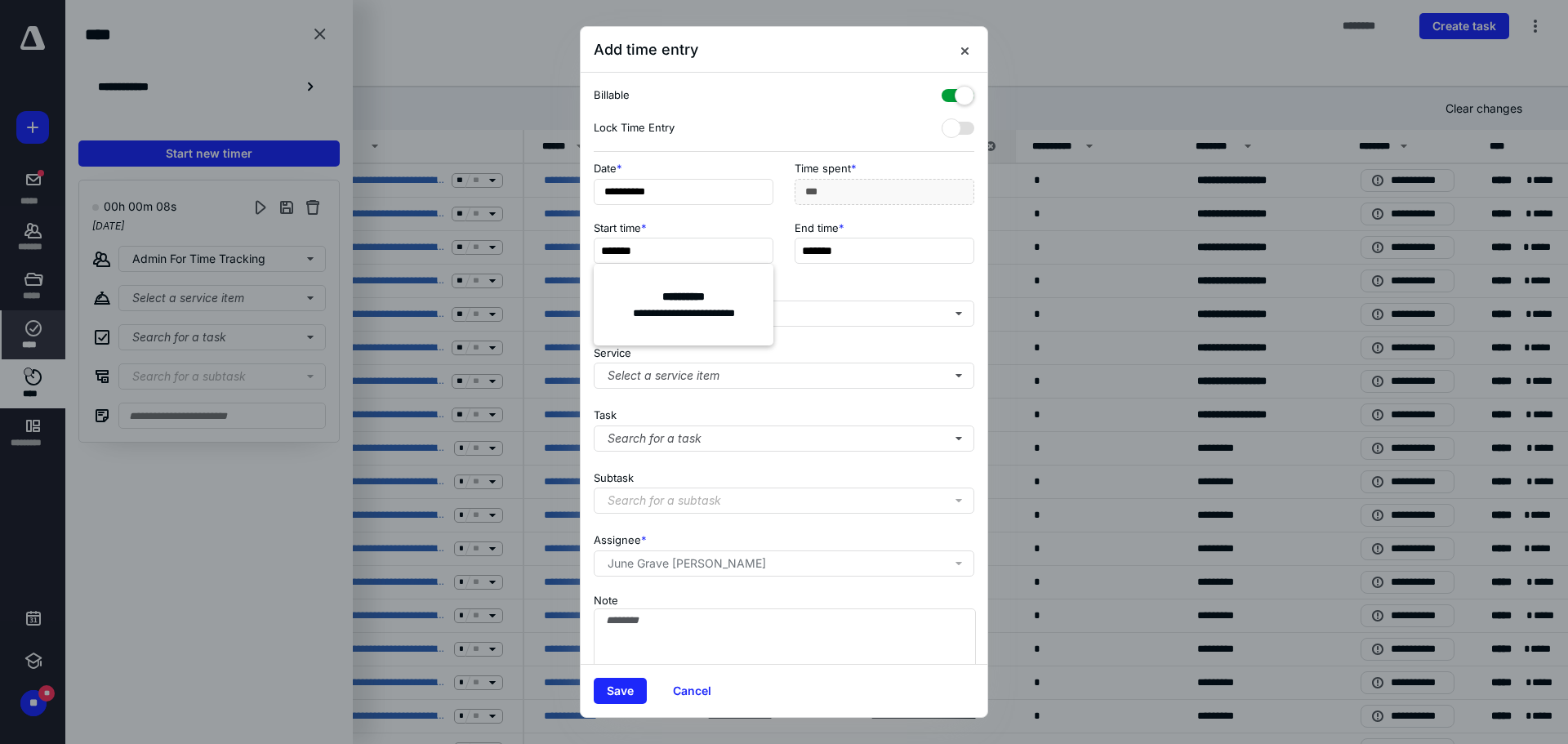type on "***" 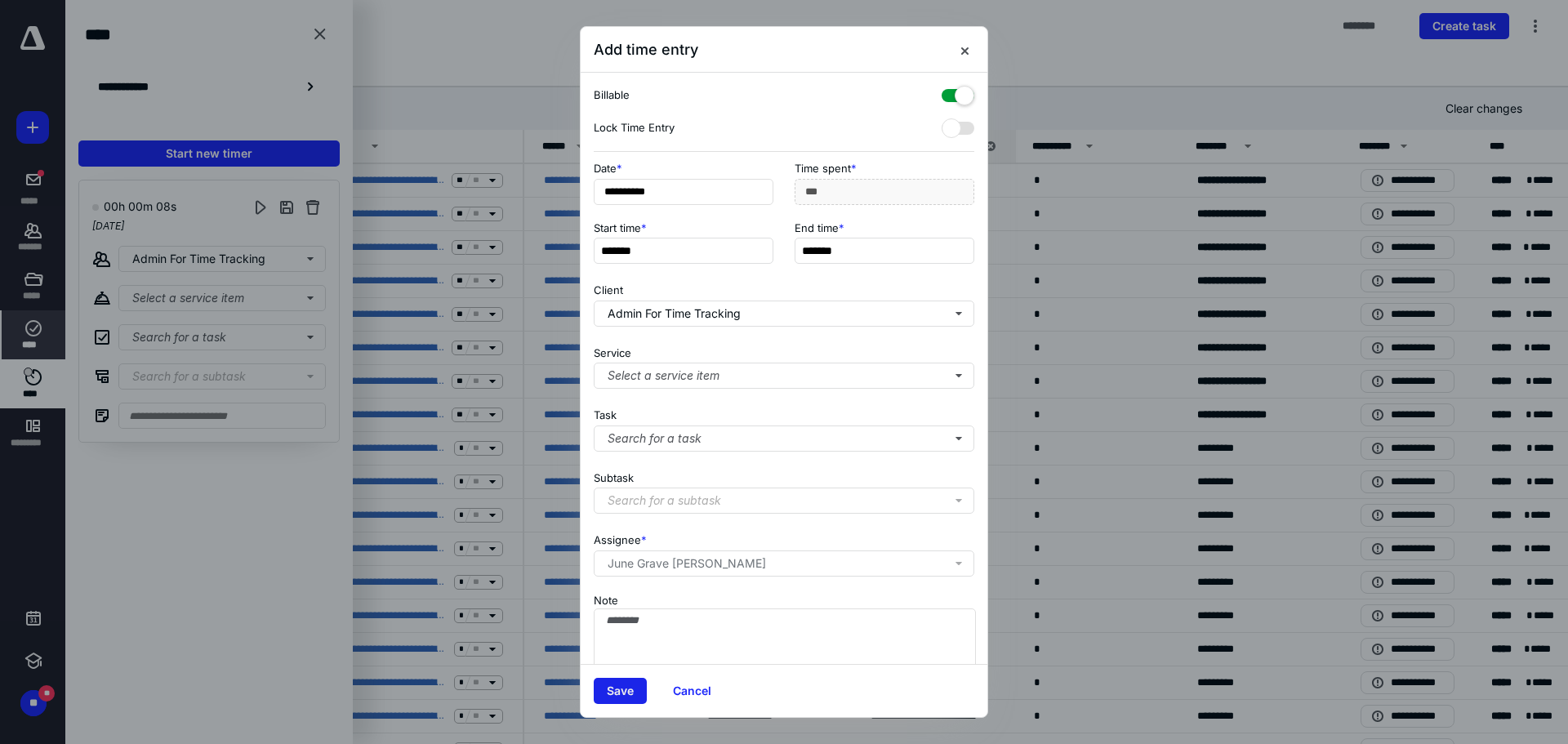 click on "Save" at bounding box center [620, 691] 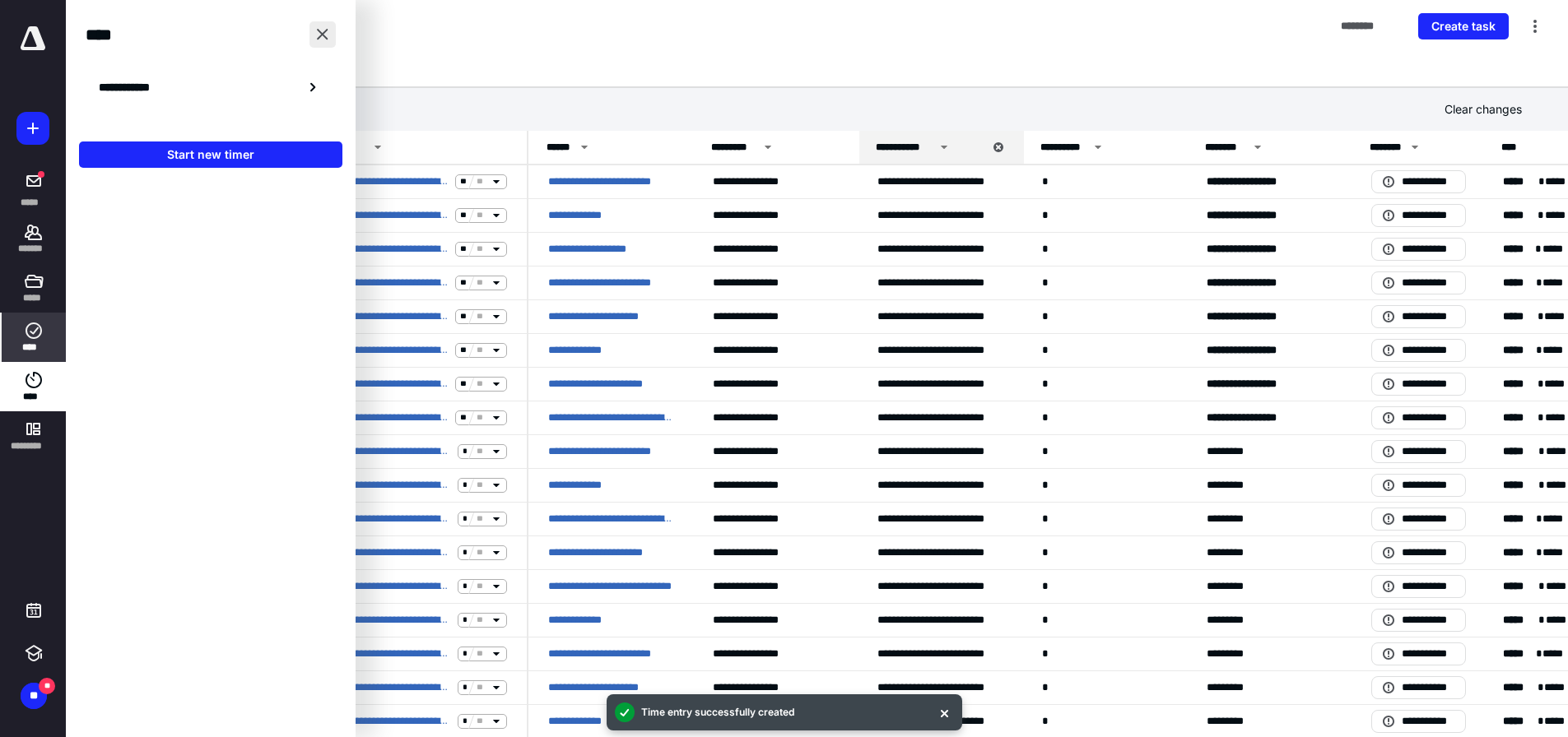 click at bounding box center (323, 35) 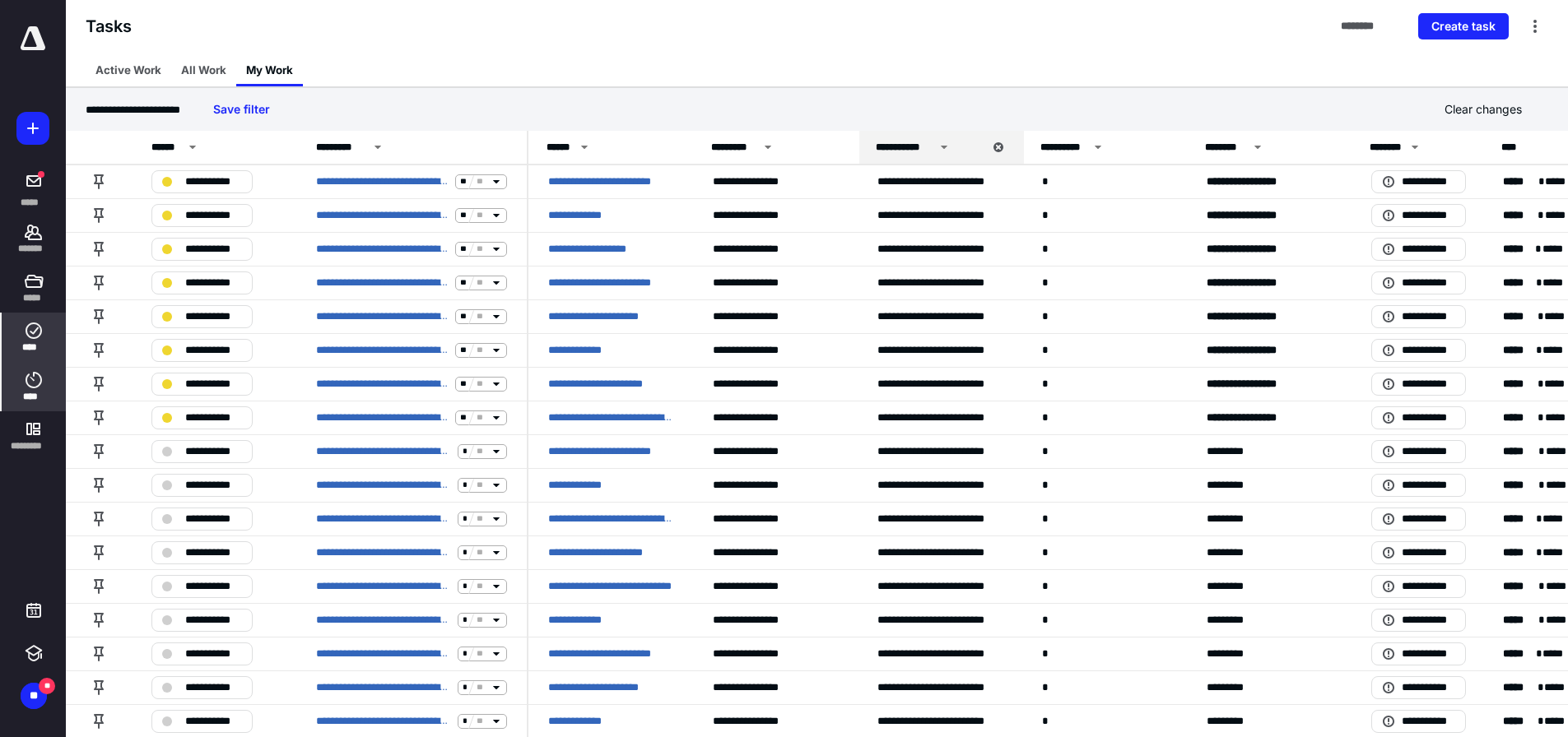click on "****" at bounding box center (34, 387) 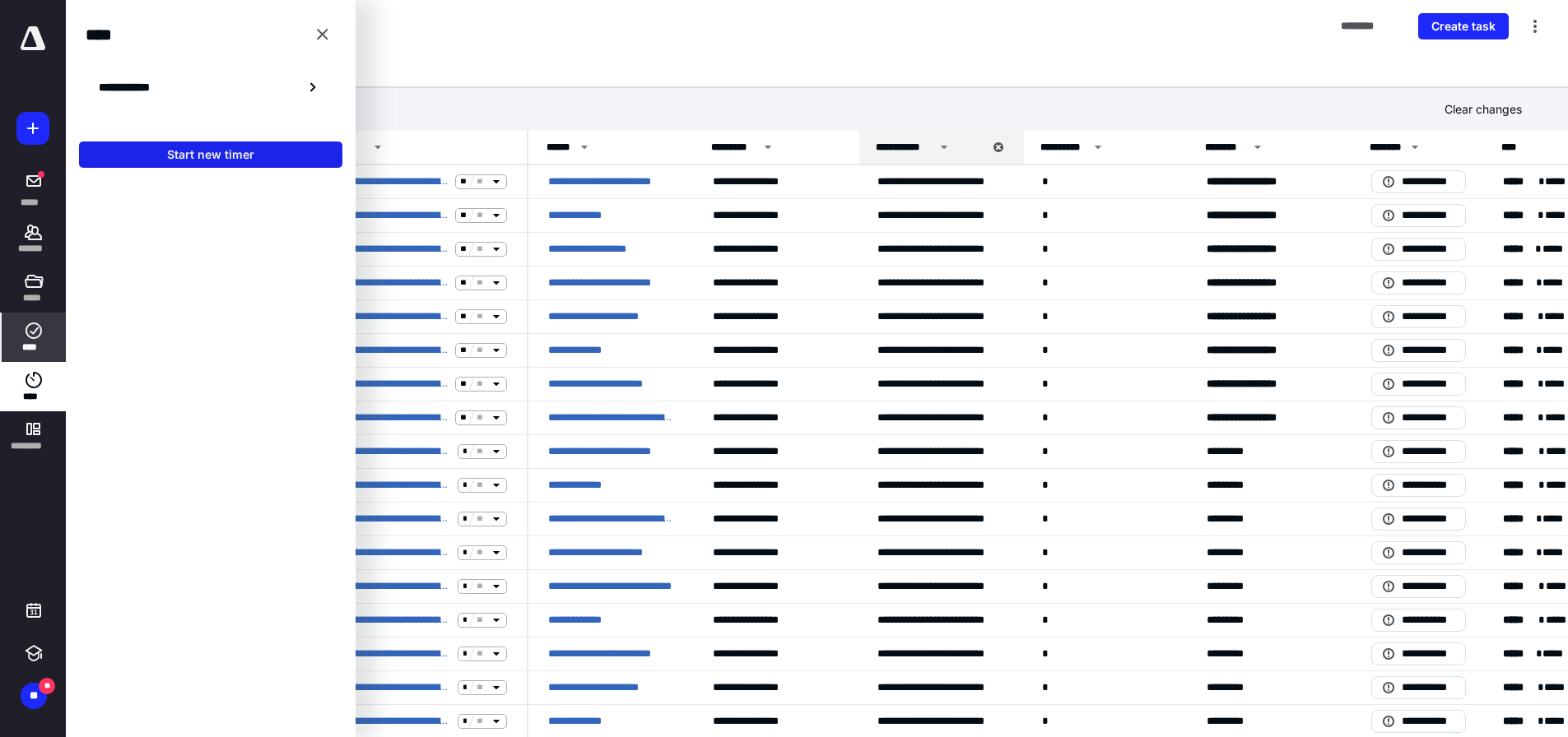 click on "Start new timer" at bounding box center (211, 155) 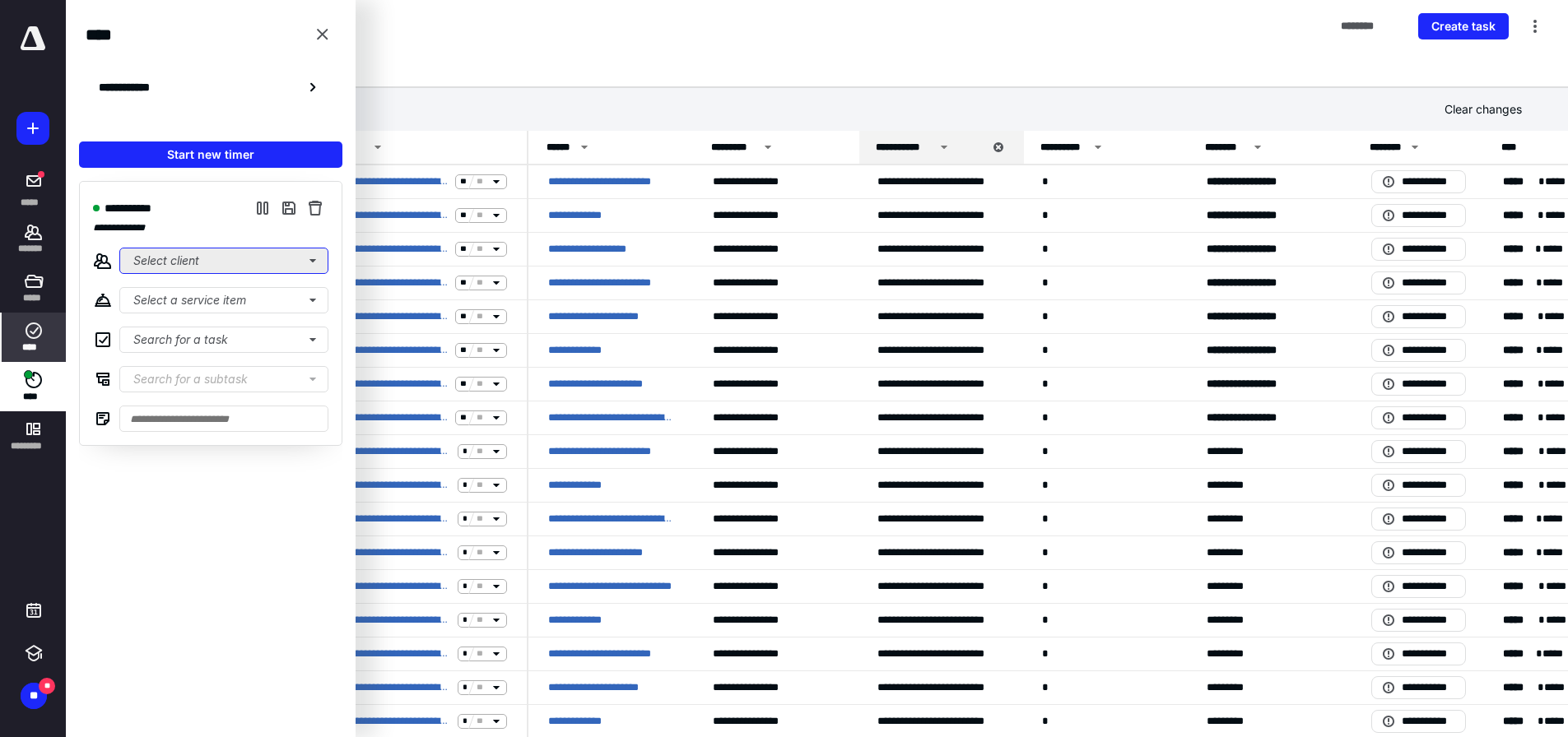 click on "Select client" at bounding box center [224, 261] 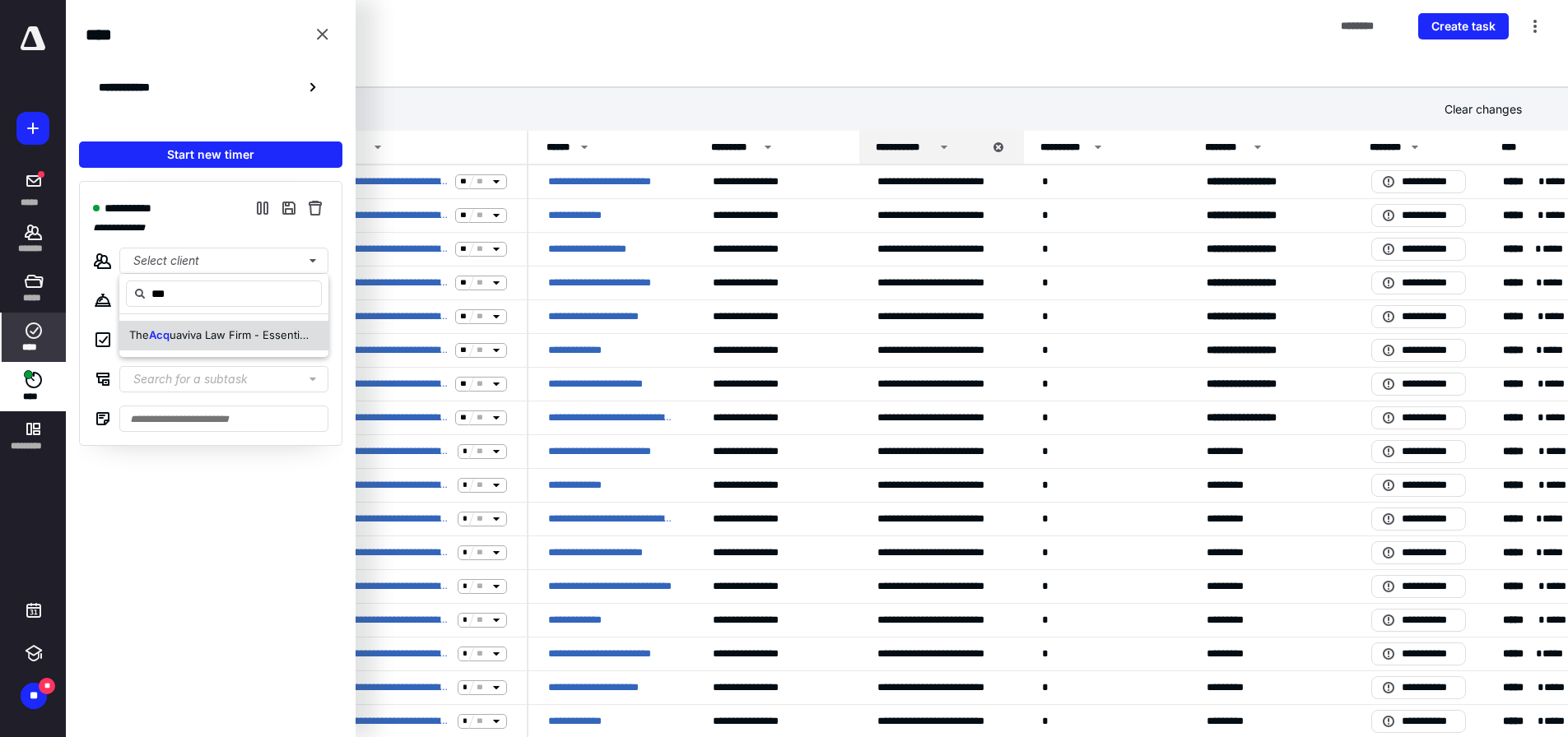 click on "uaviva Law Firm - Essentials" at bounding box center [241, 335] 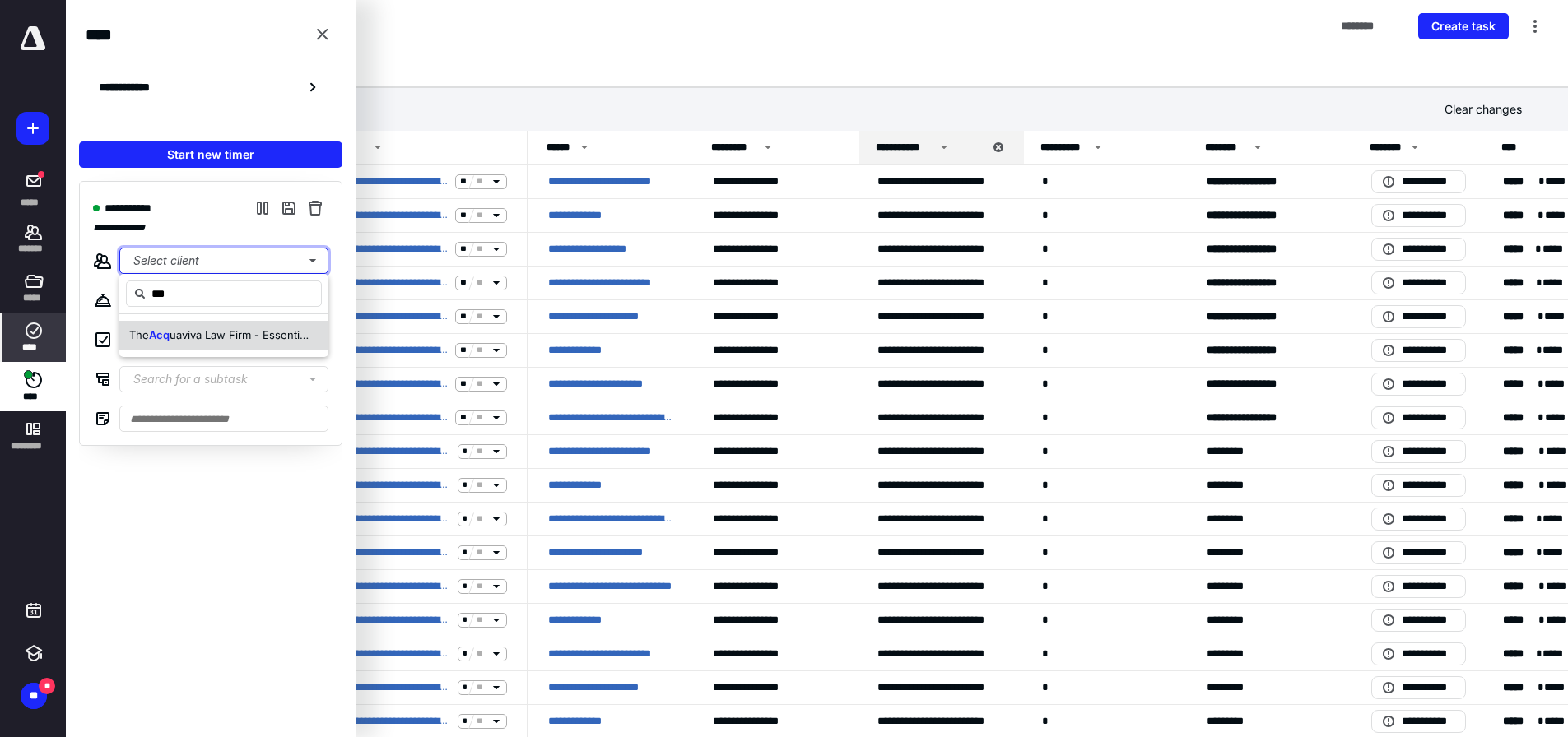 type 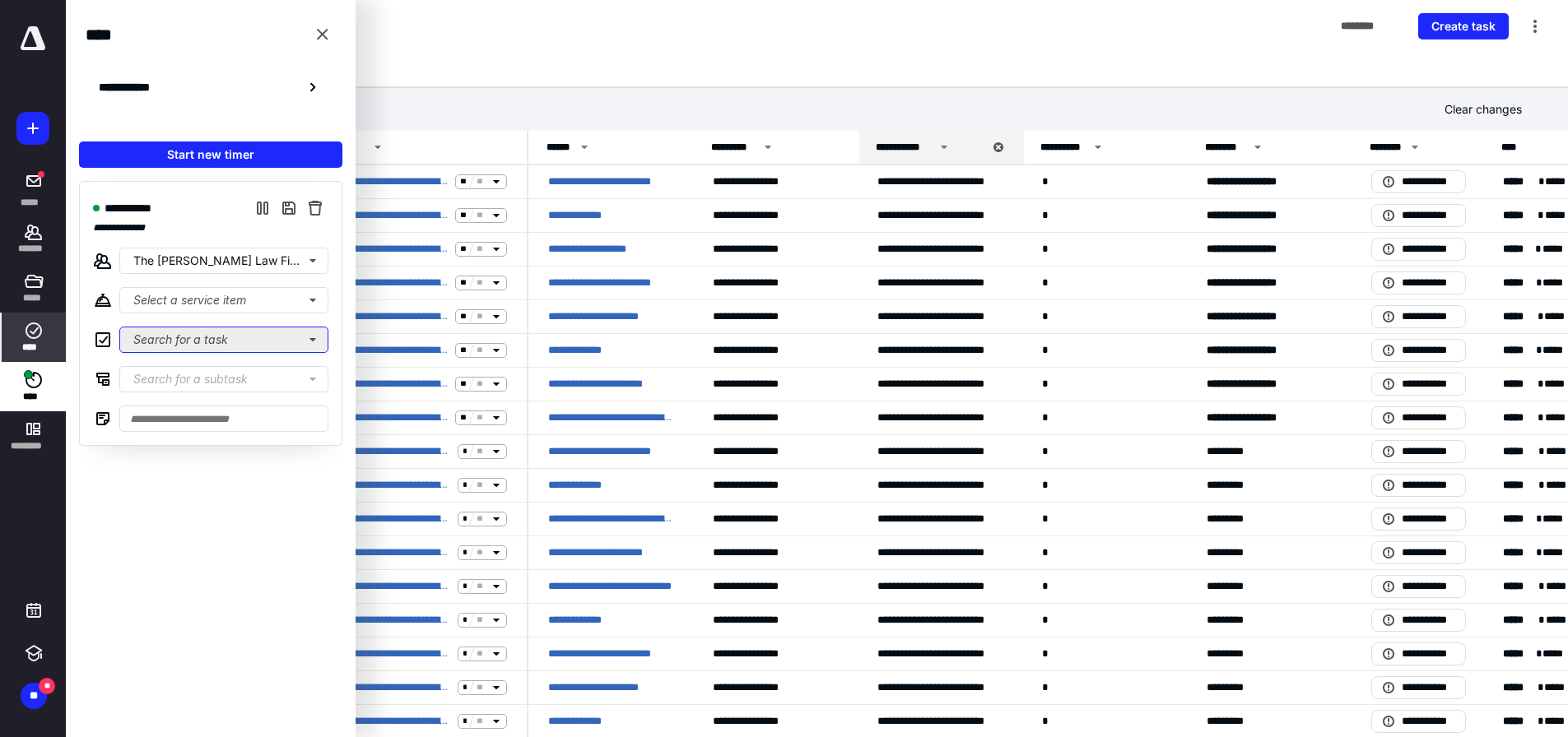 click on "Search for a task" at bounding box center [224, 340] 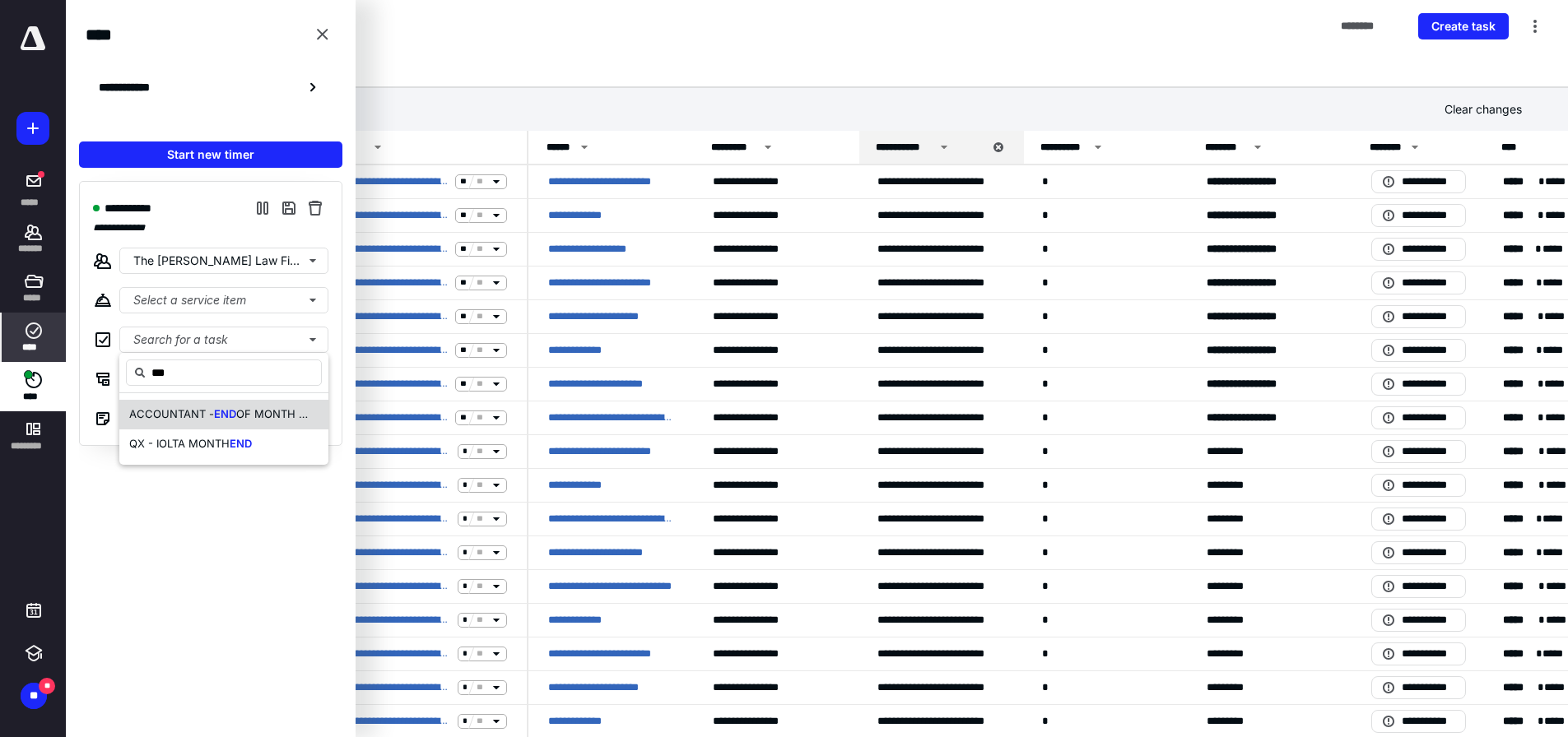 click on "END" at bounding box center (225, 414) 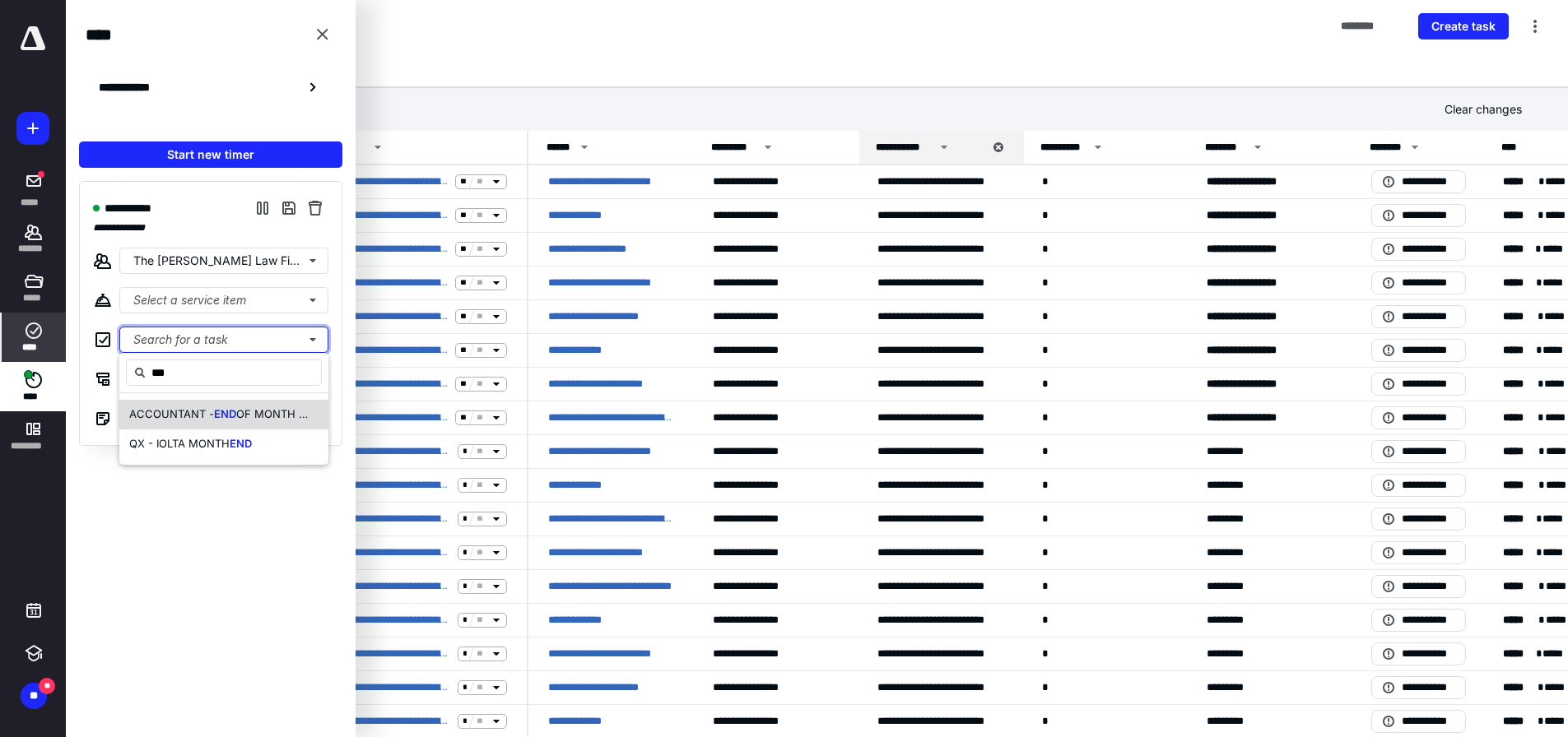 type 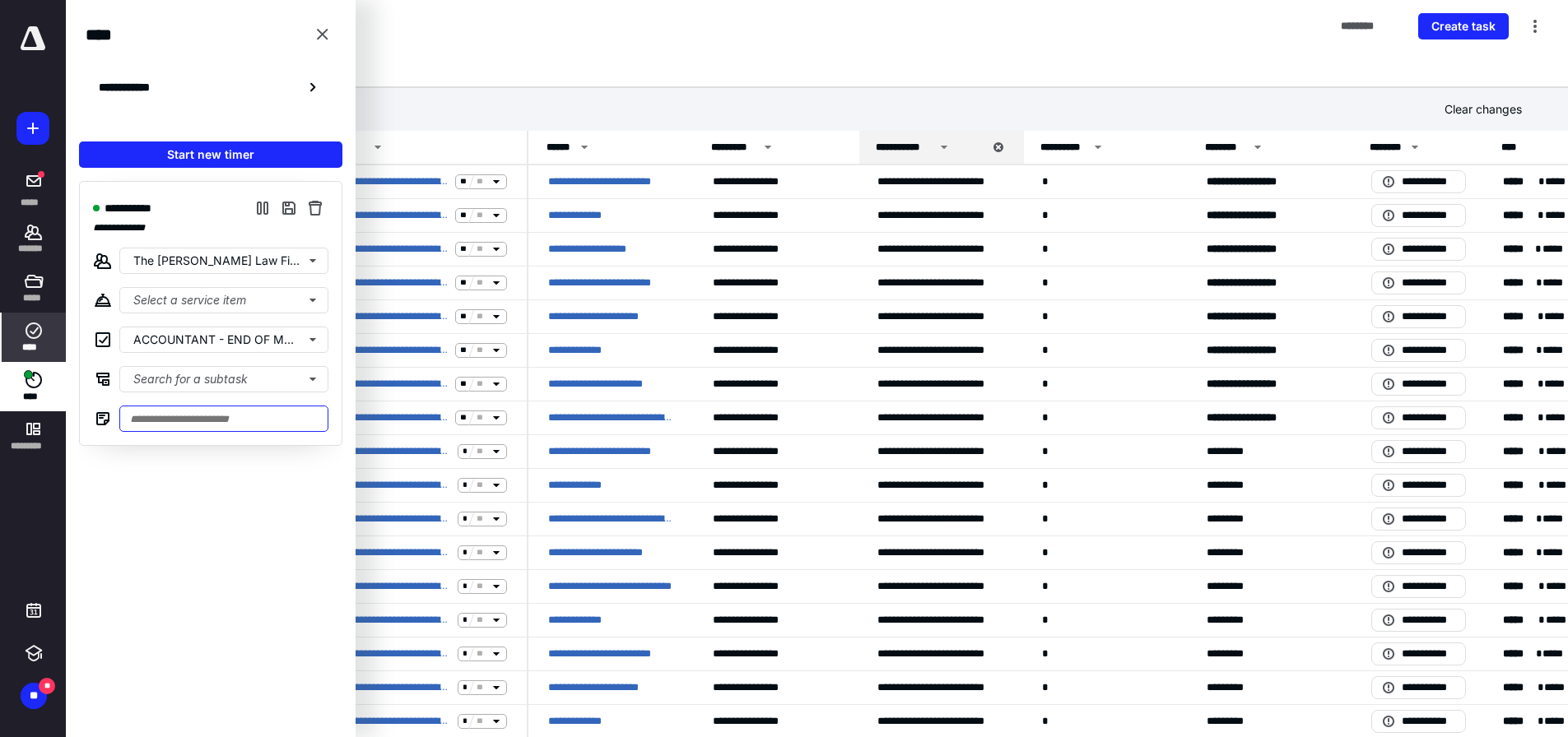 click at bounding box center [224, 419] 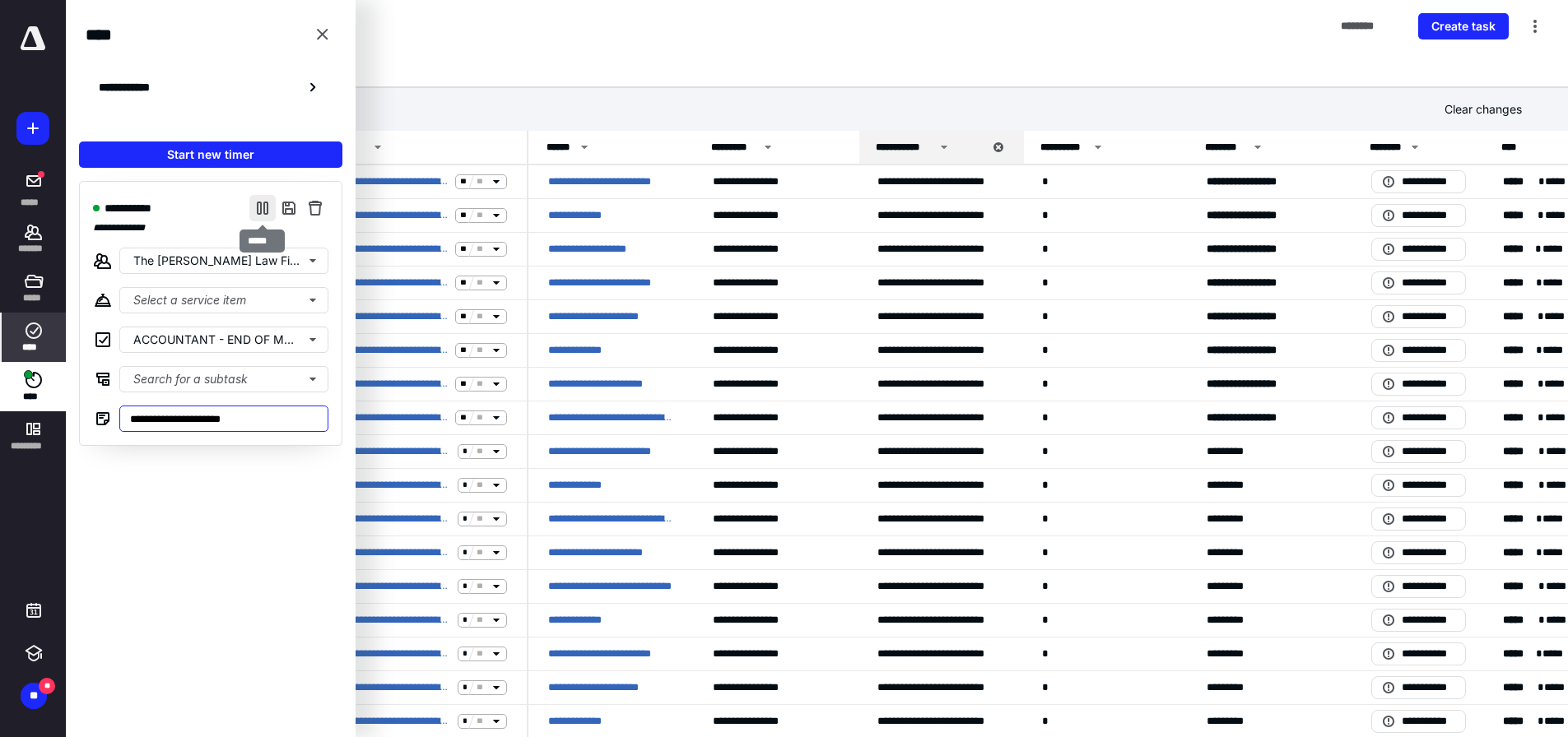 type on "**********" 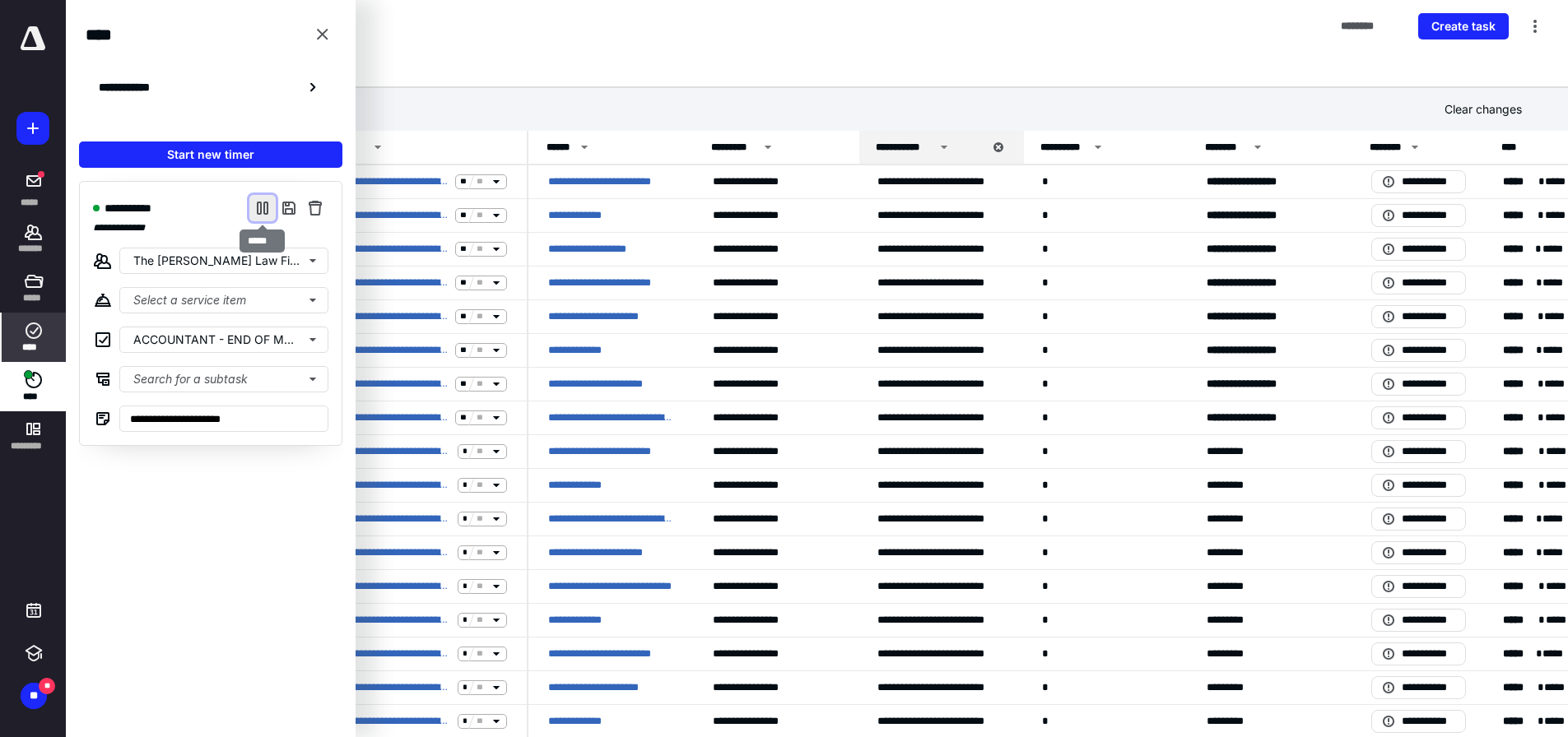 click at bounding box center (263, 208) 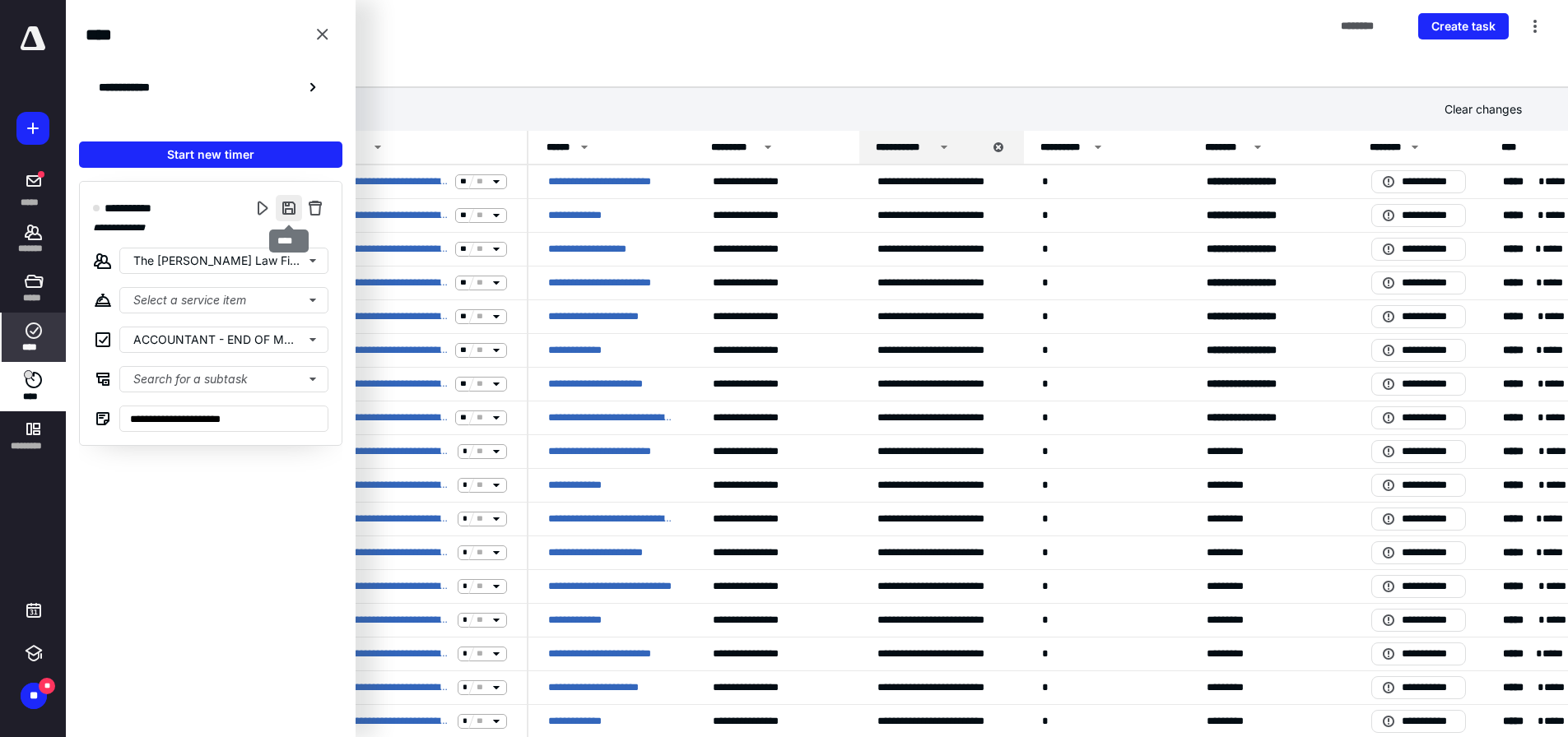 click at bounding box center (289, 208) 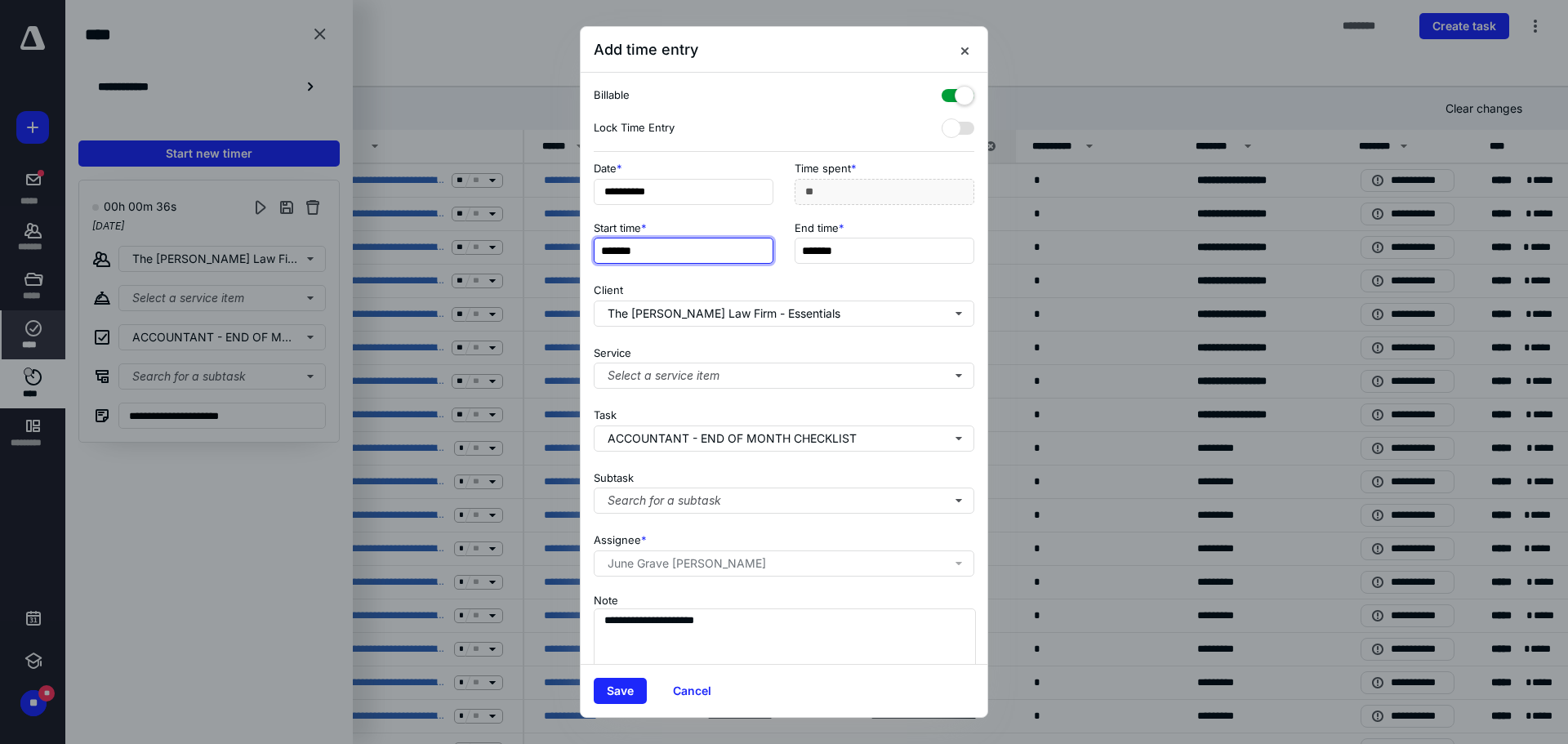 click on "*******" at bounding box center [684, 251] 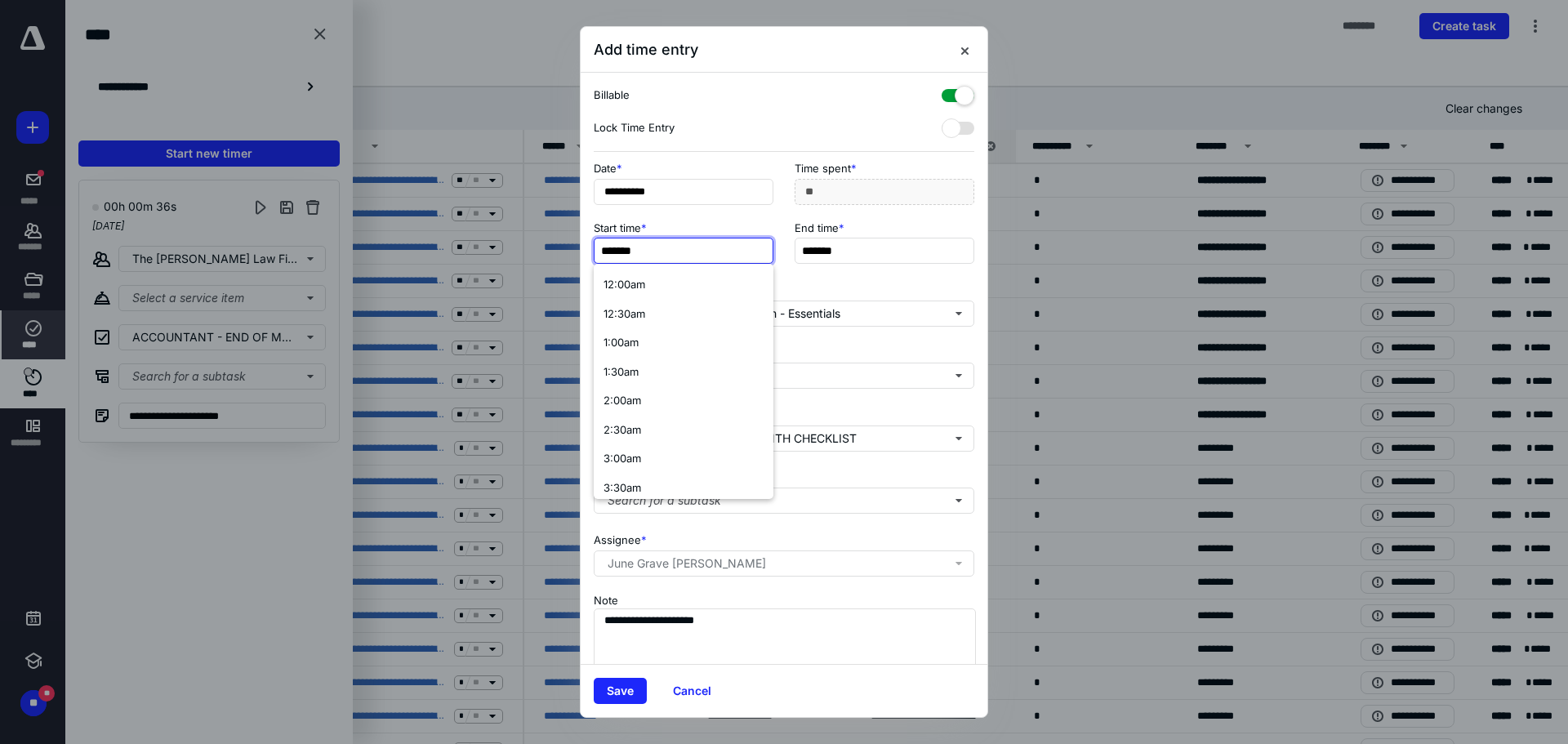 click on "*******" at bounding box center [684, 251] 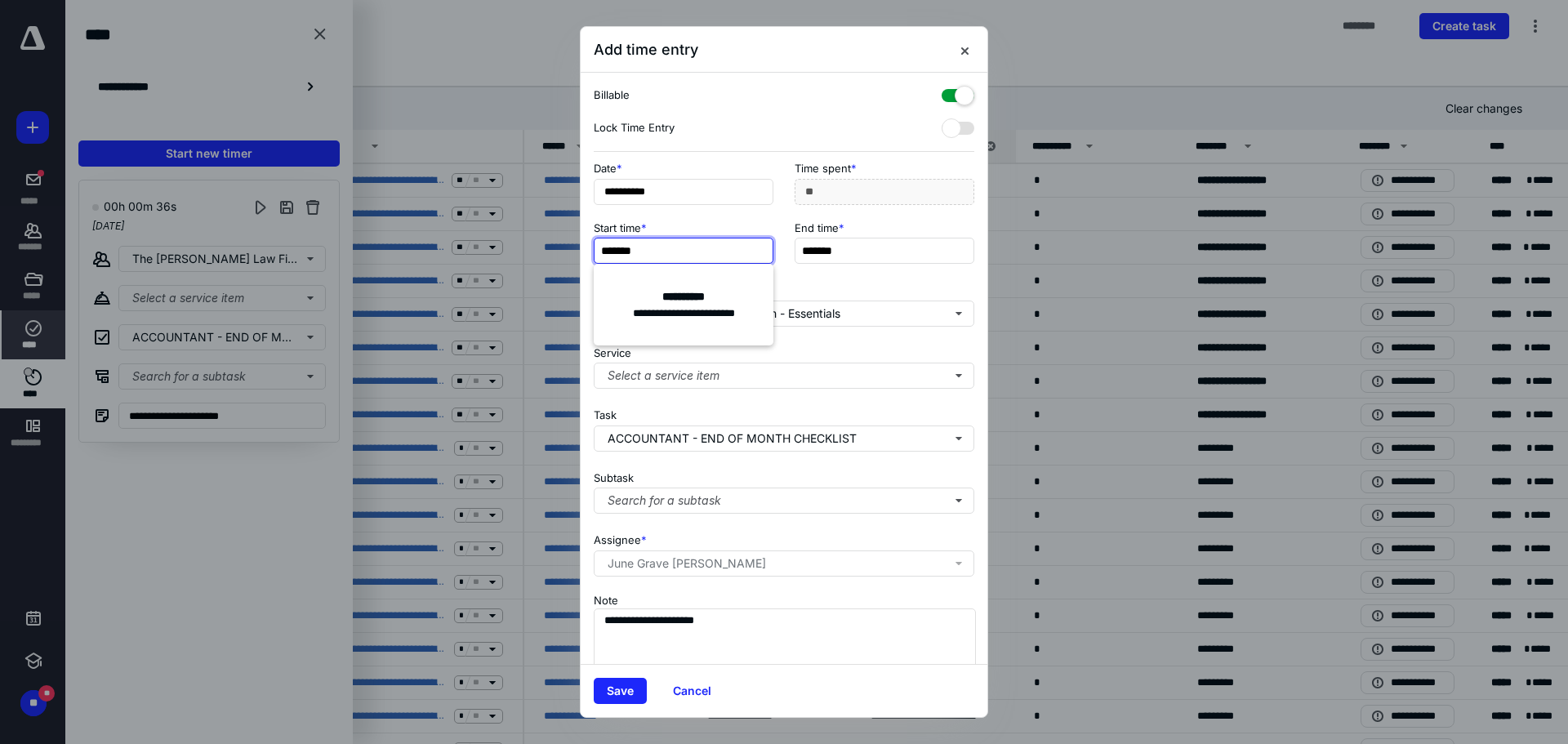 type on "*******" 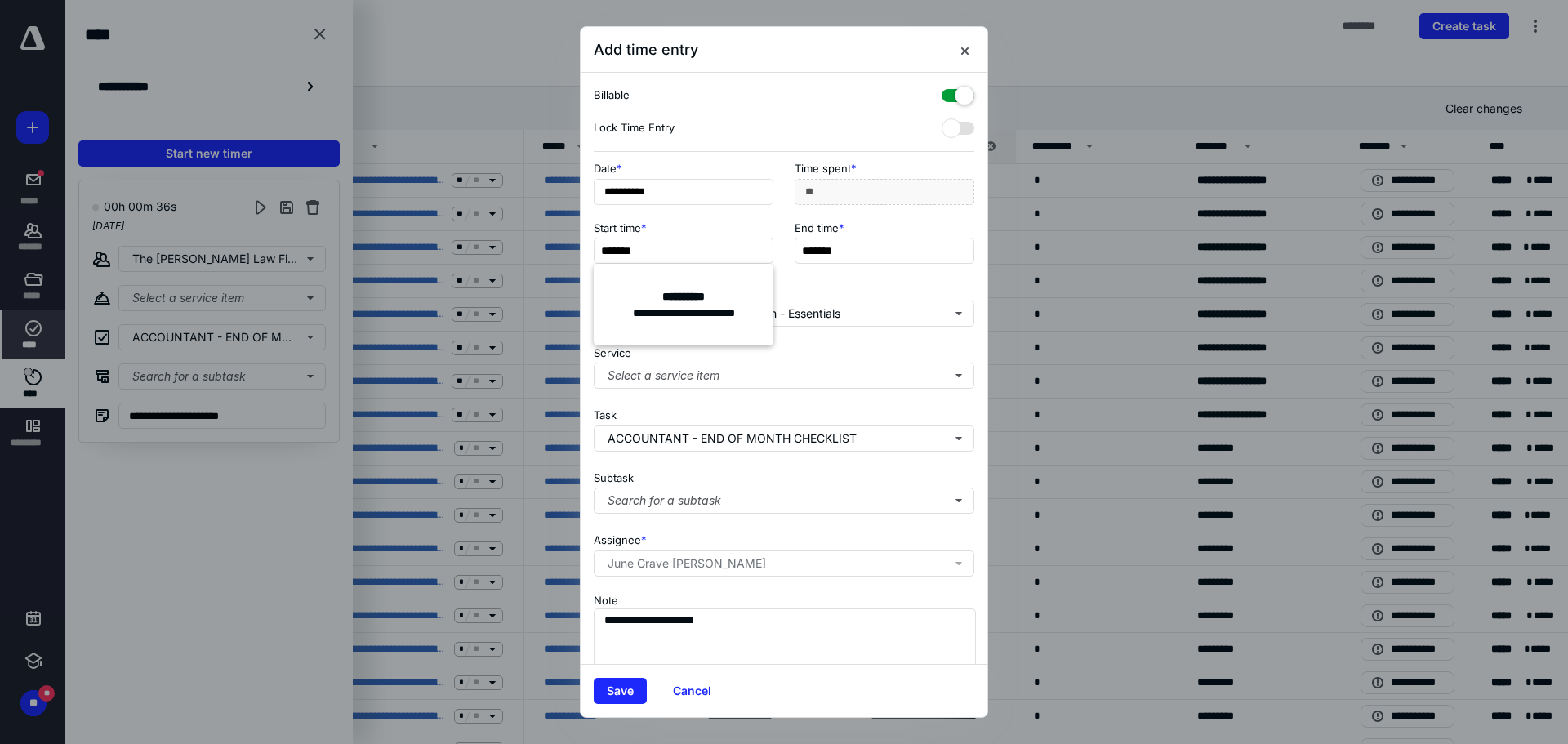 type on "***" 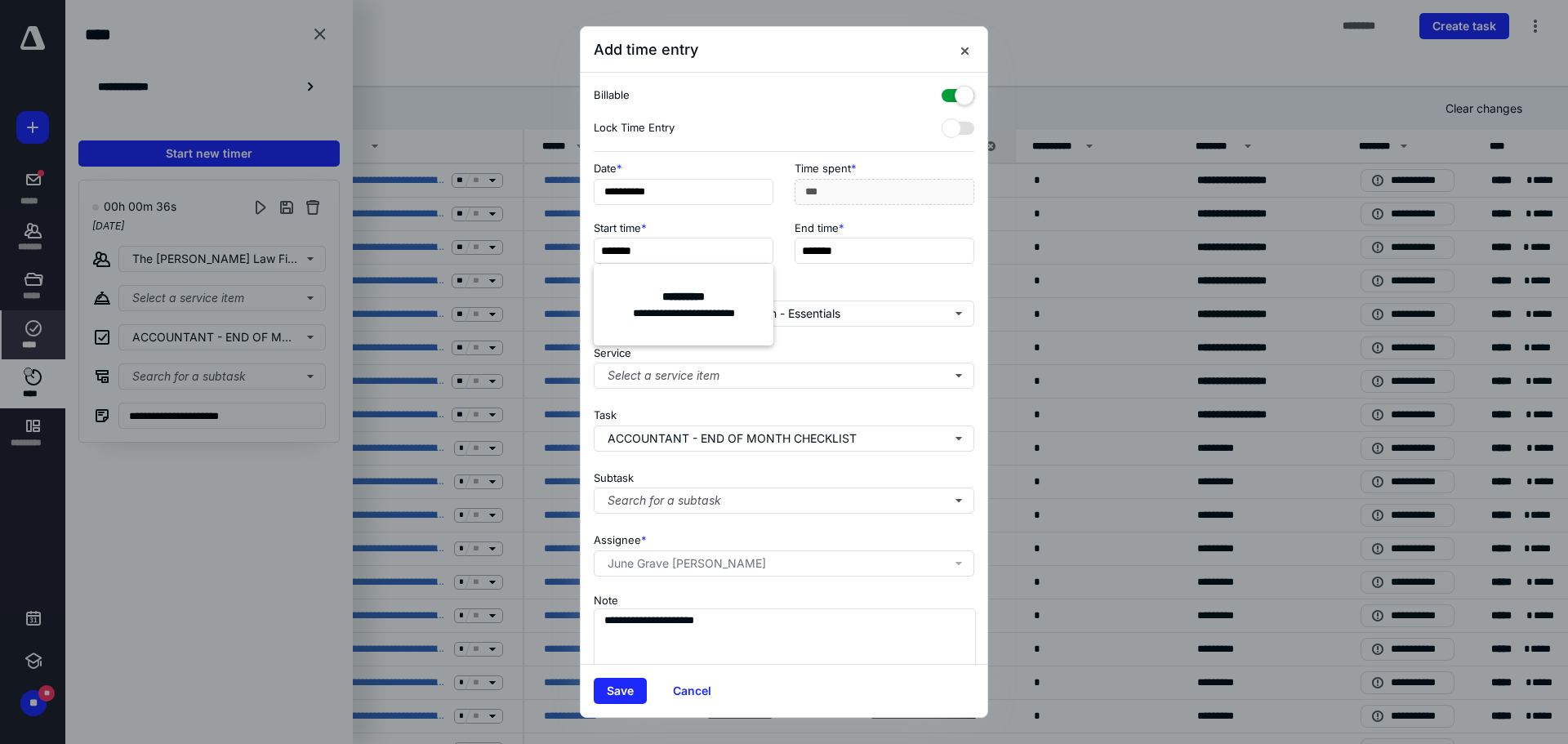 click on "Task ACCOUNTANT - END OF MONTH CHECKLIST" at bounding box center [784, 426] 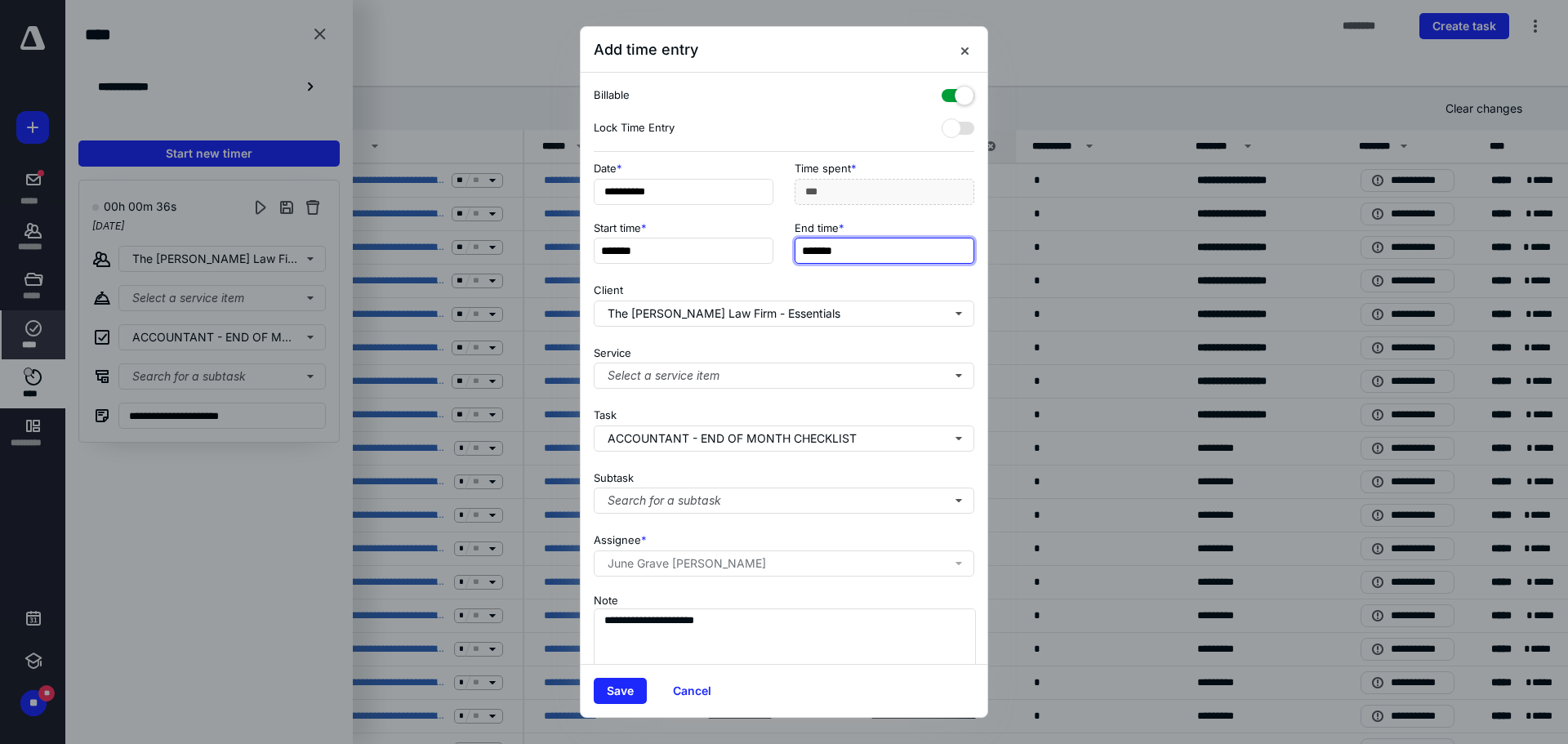 click on "*******" at bounding box center (884, 251) 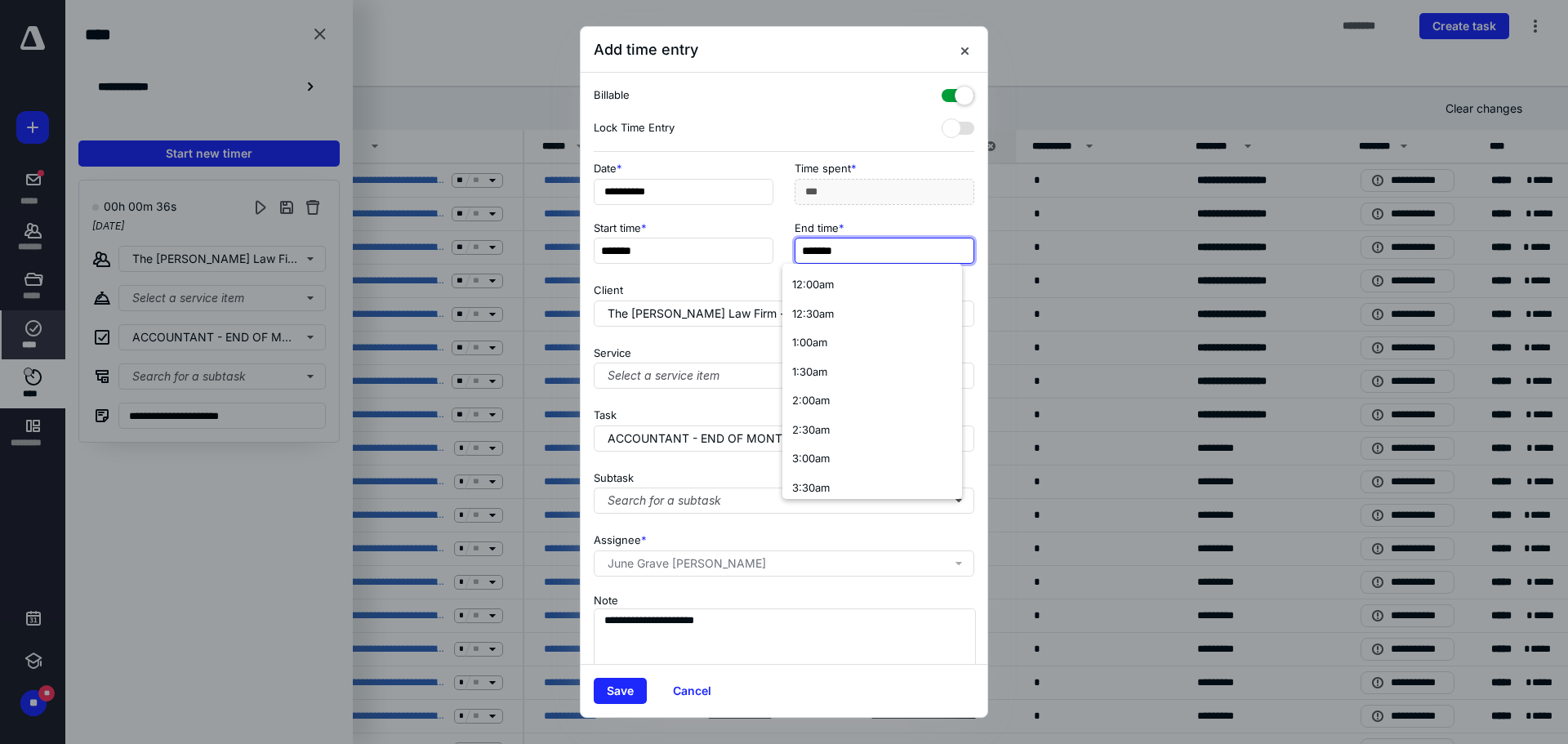 click on "*******" at bounding box center [884, 251] 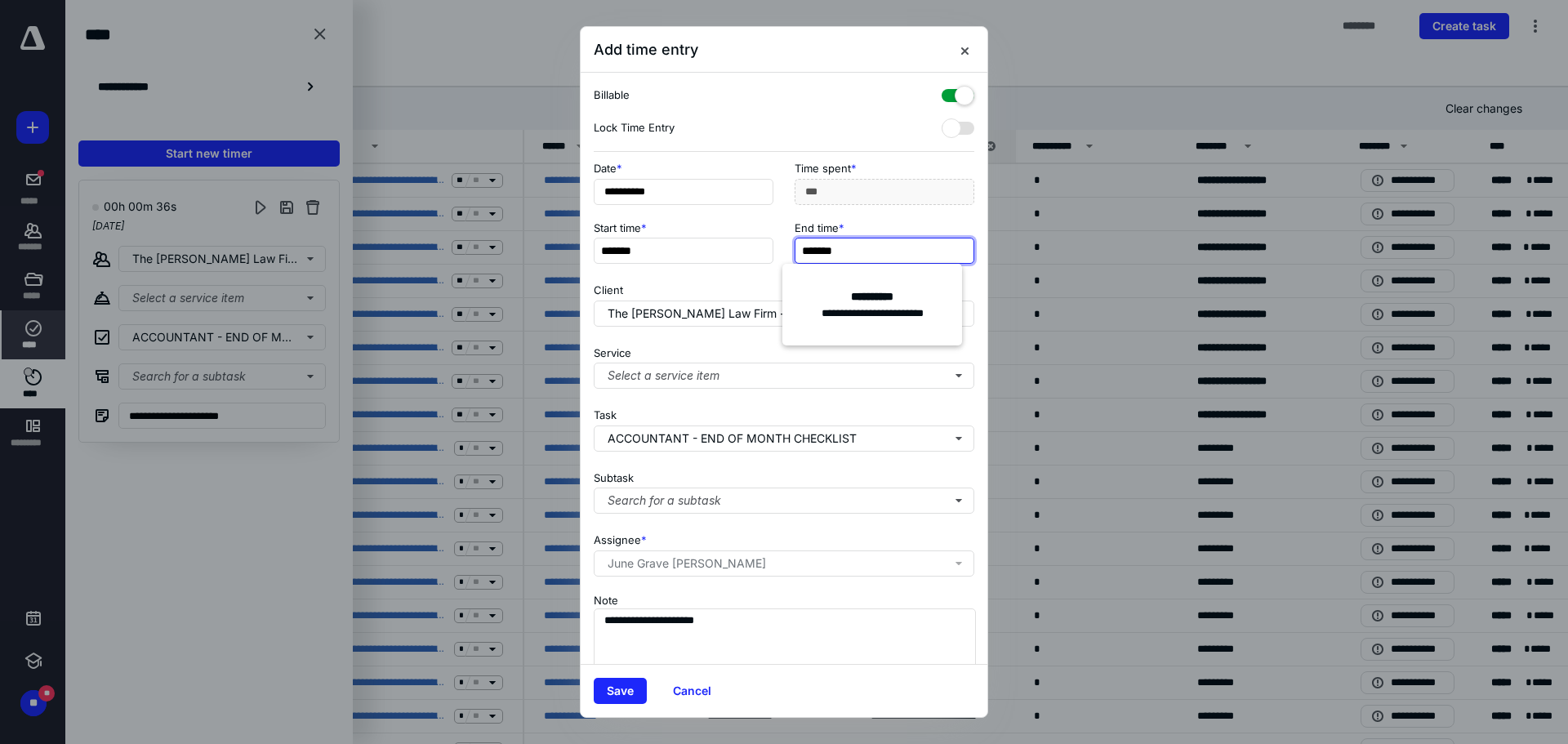 type on "*******" 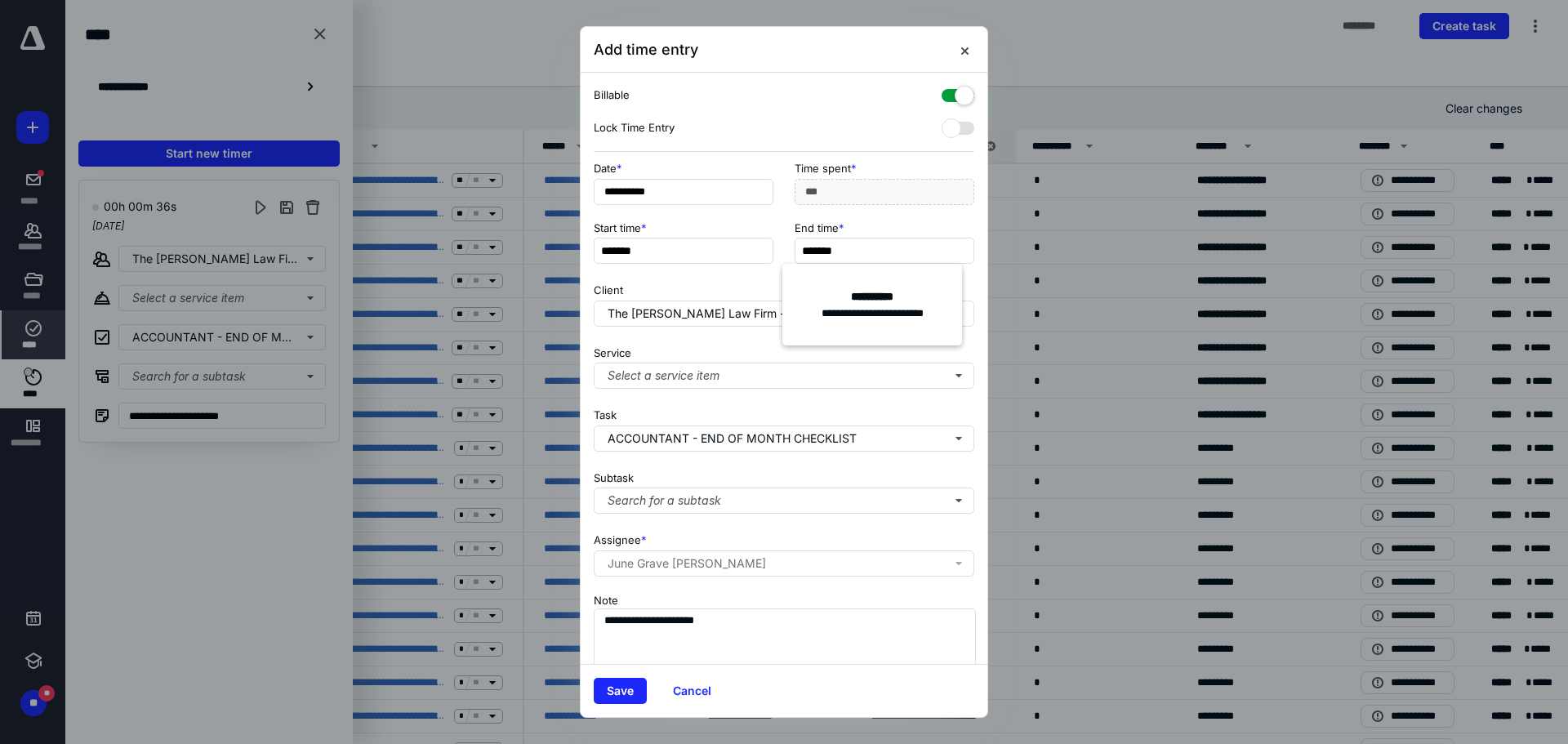 type on "***" 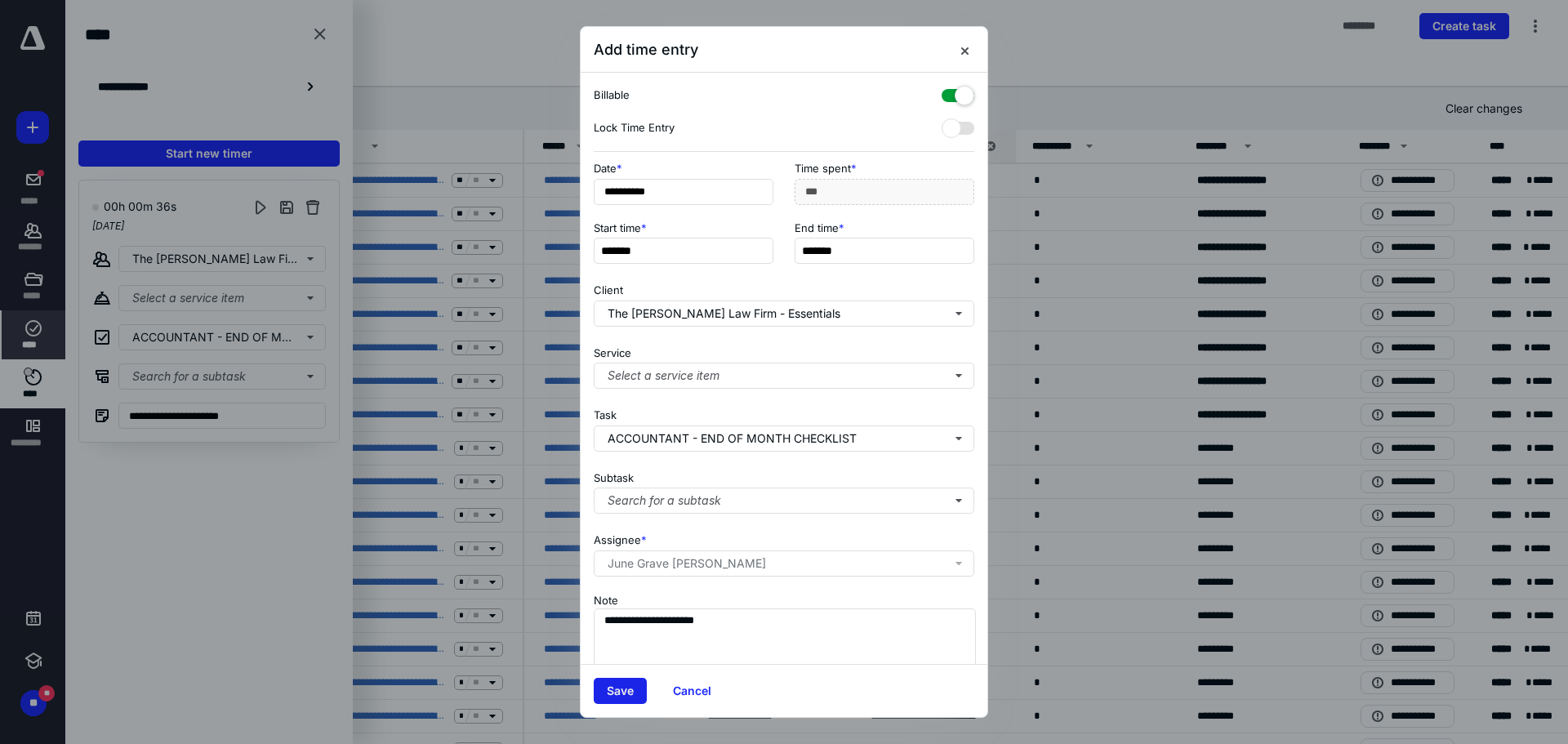 click on "Save" at bounding box center [620, 691] 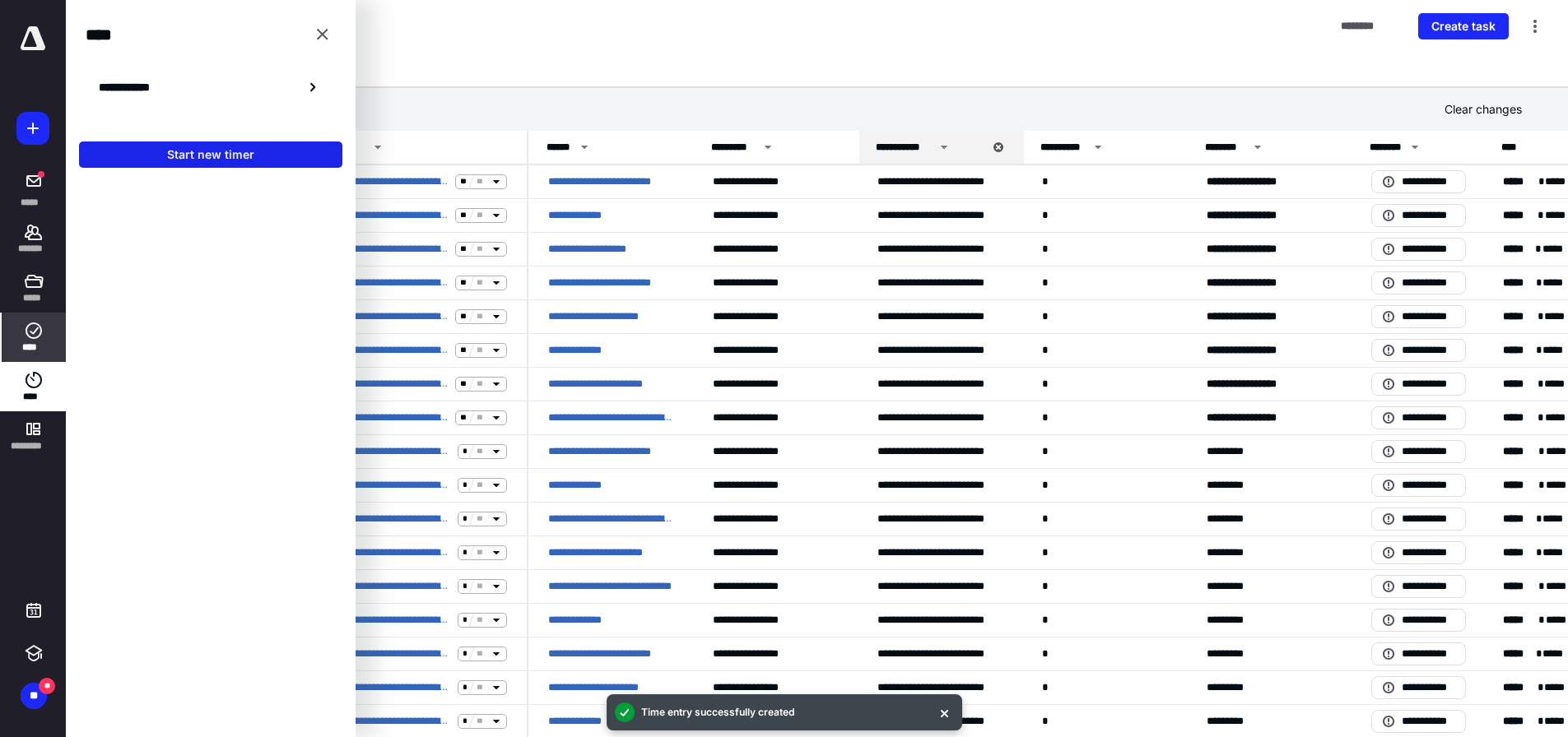 click on "Start new timer" at bounding box center [211, 155] 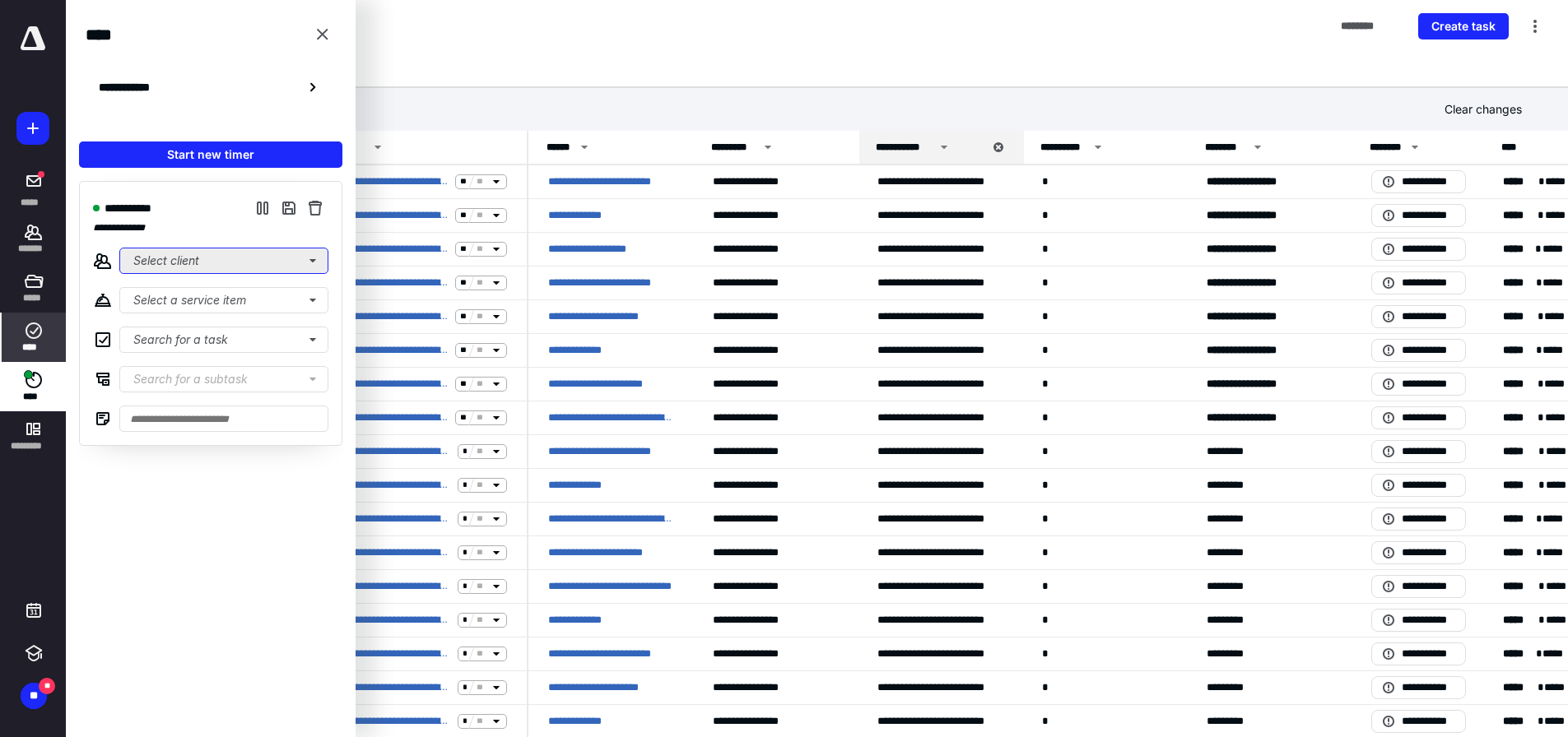 click on "Select client" at bounding box center (224, 261) 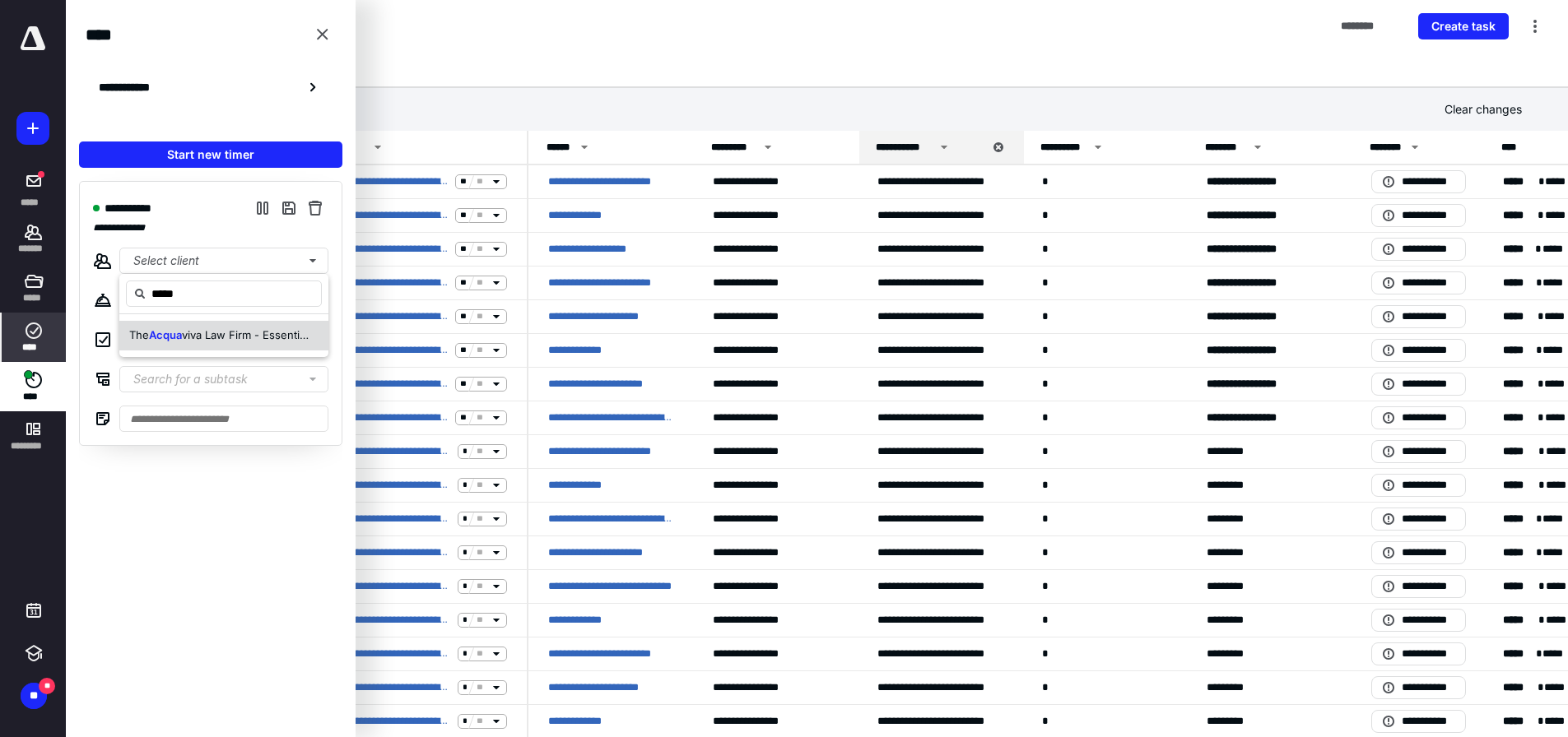 click on "viva Law Firm - Essentials" at bounding box center (248, 335) 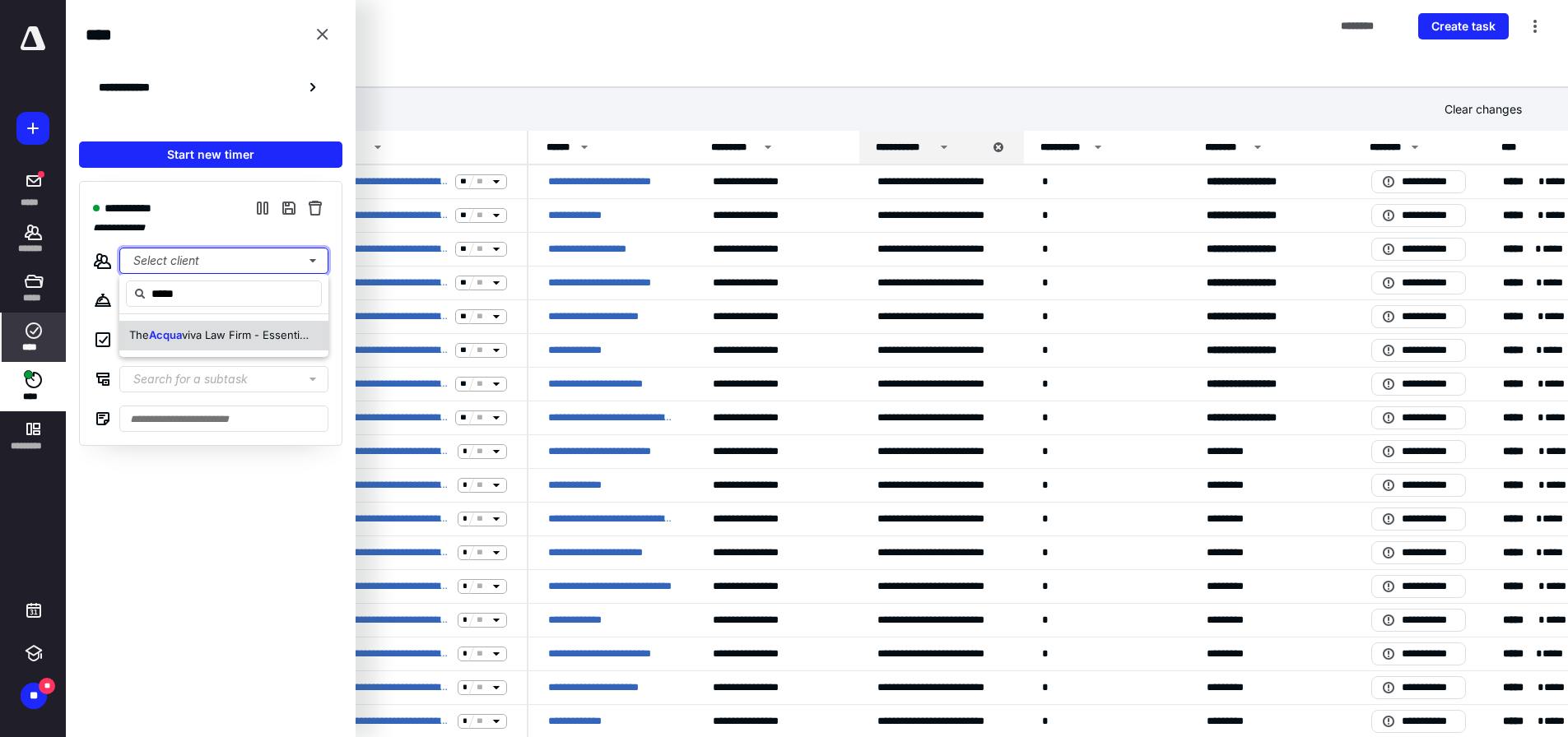 type 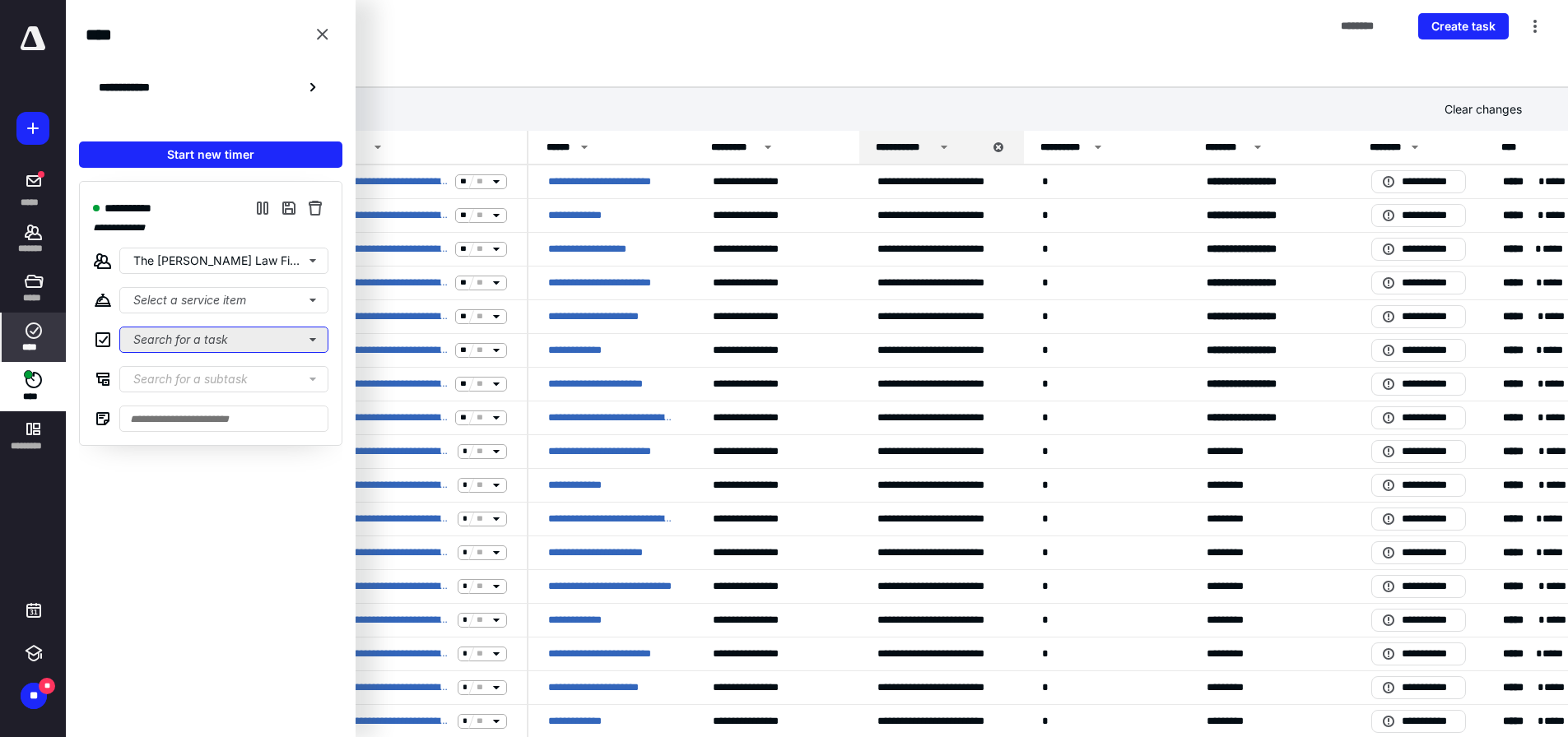 click on "Search for a task" at bounding box center [224, 340] 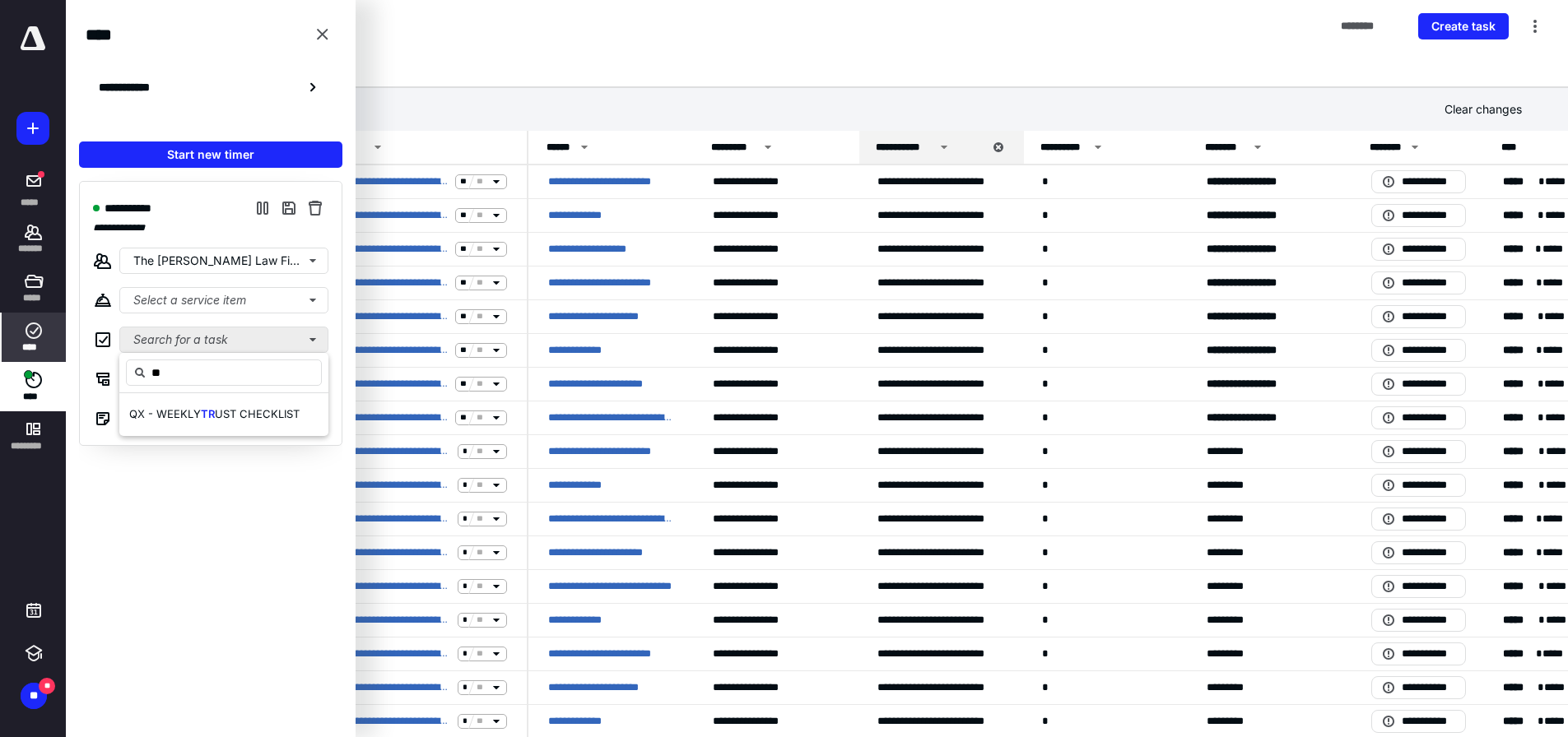 type on "*" 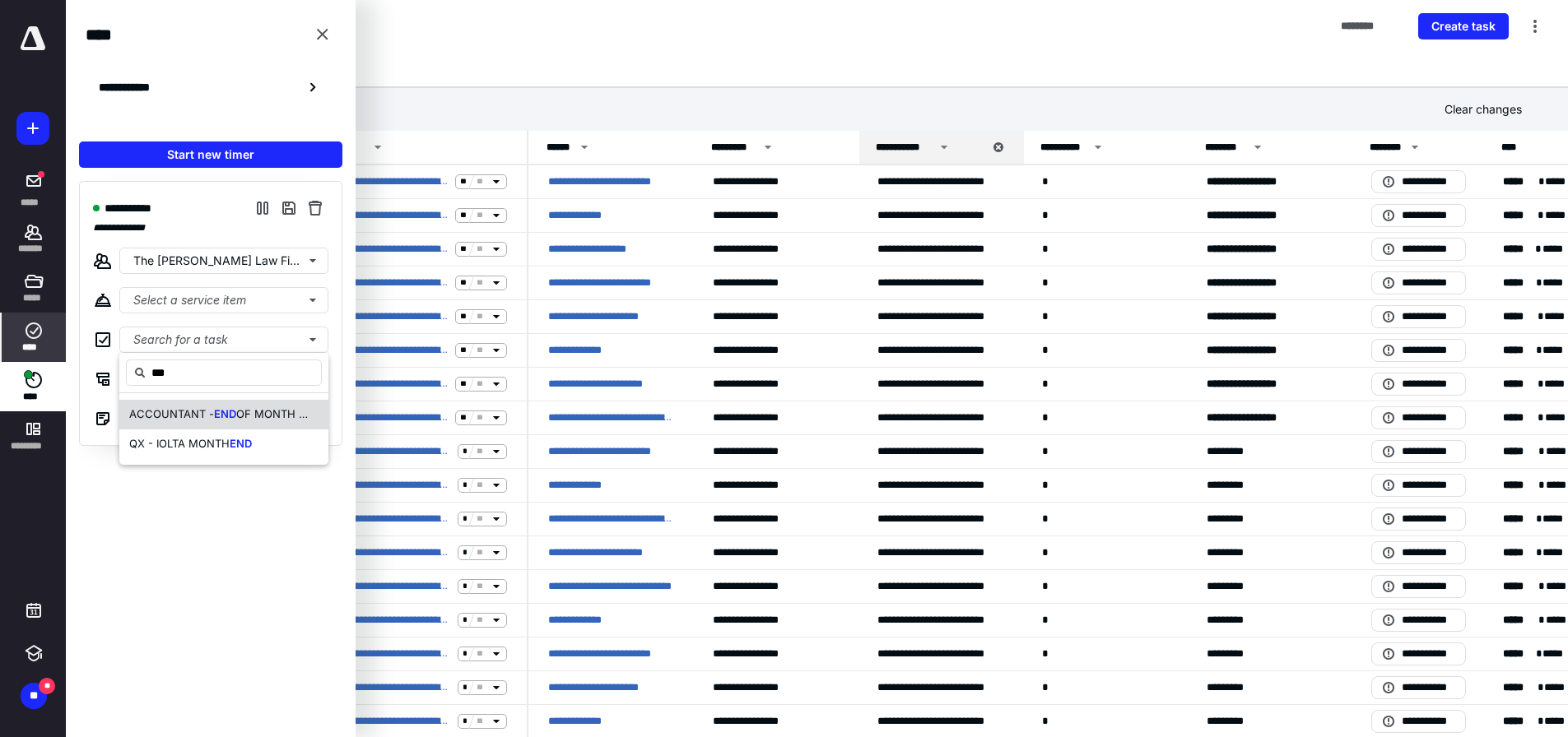 click on "END" at bounding box center (225, 414) 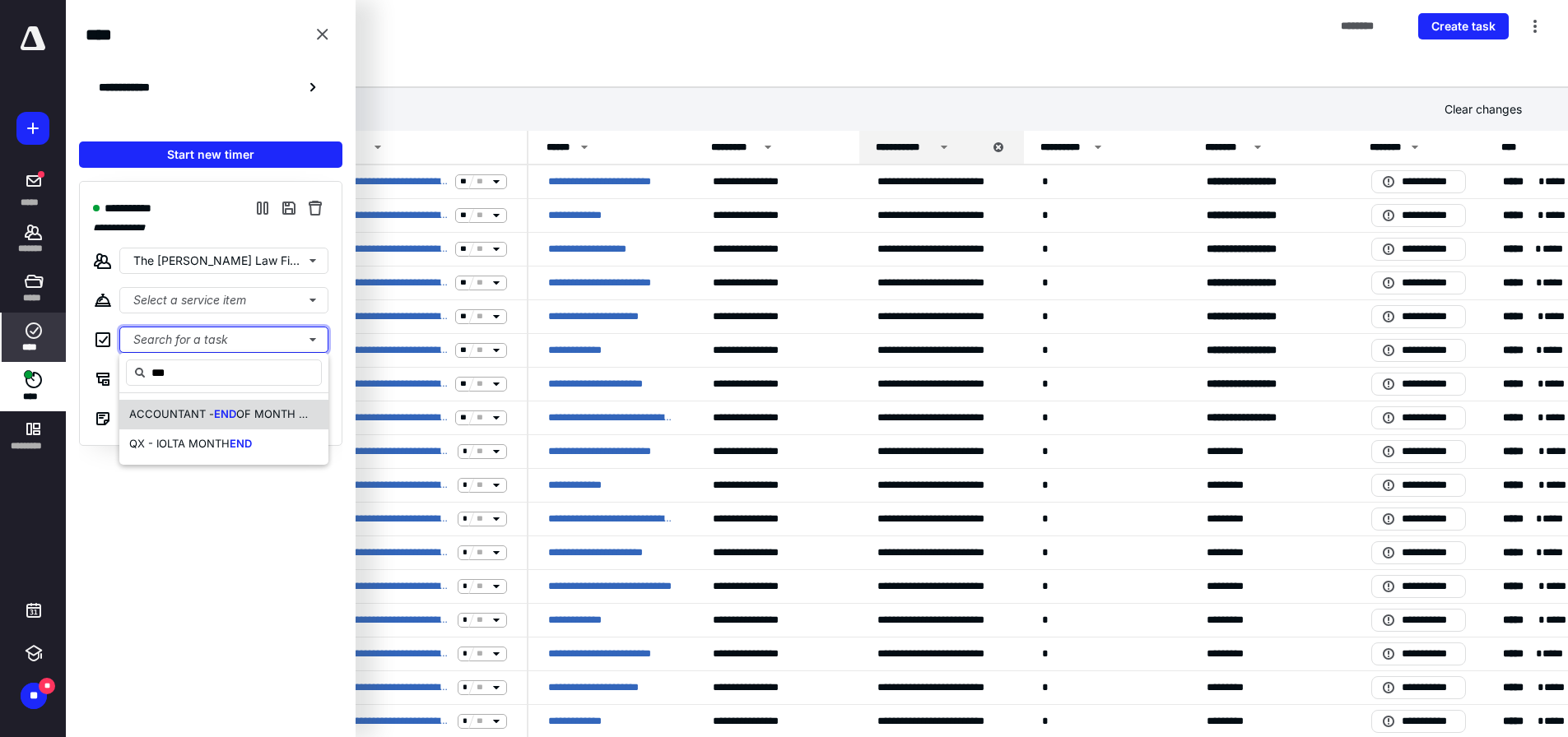 type 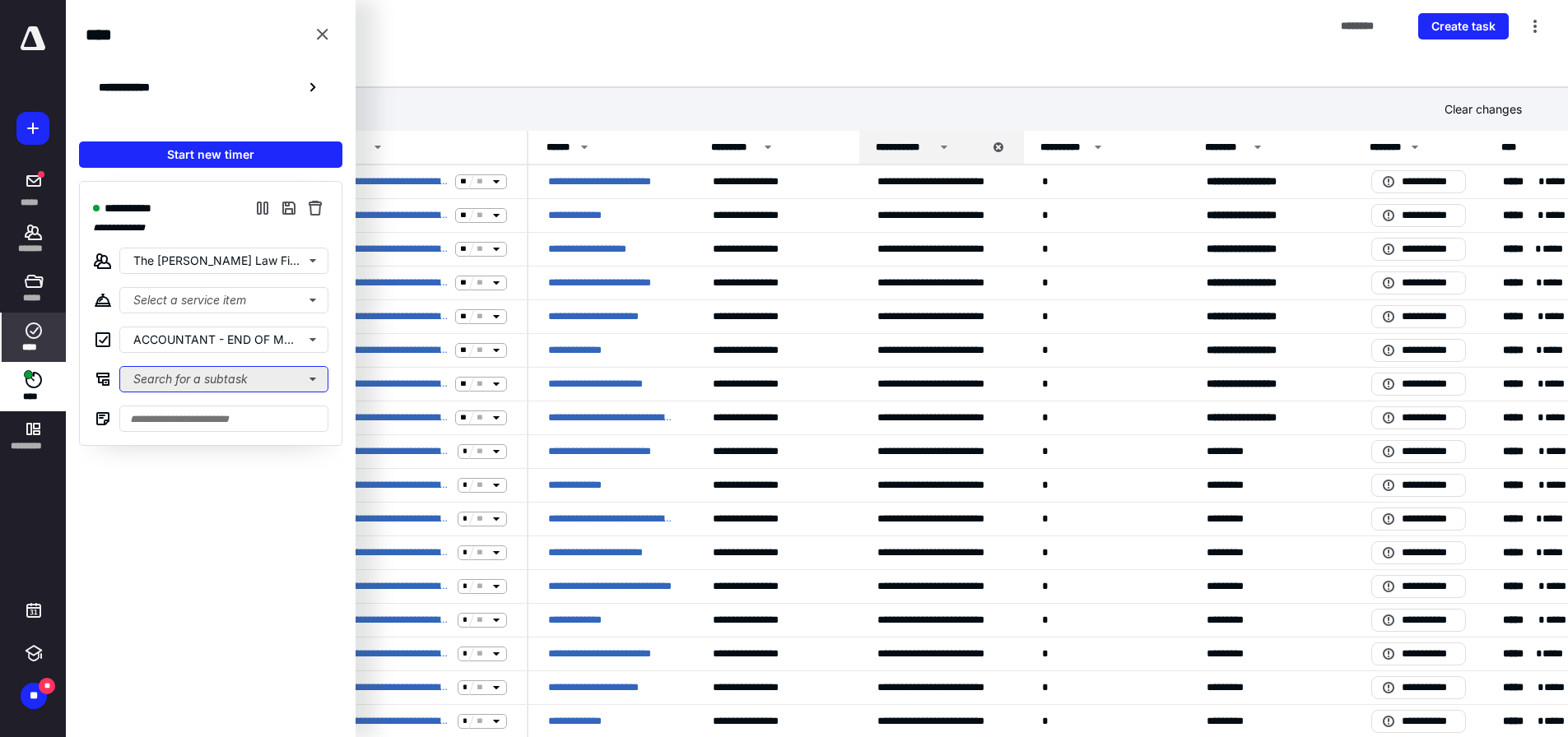 click on "Search for a subtask" at bounding box center (224, 379) 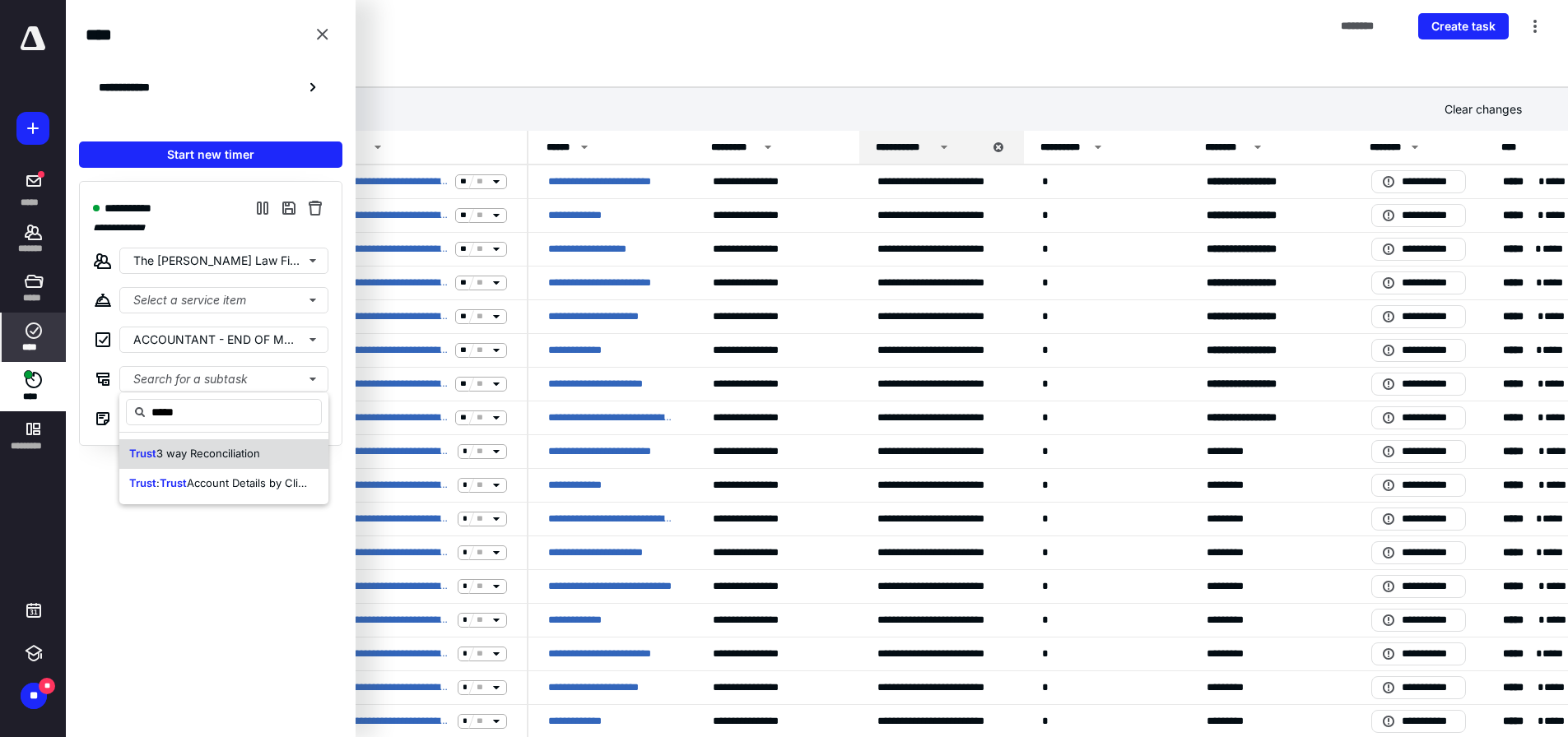 click on "3 way Reconciliation" at bounding box center [208, 453] 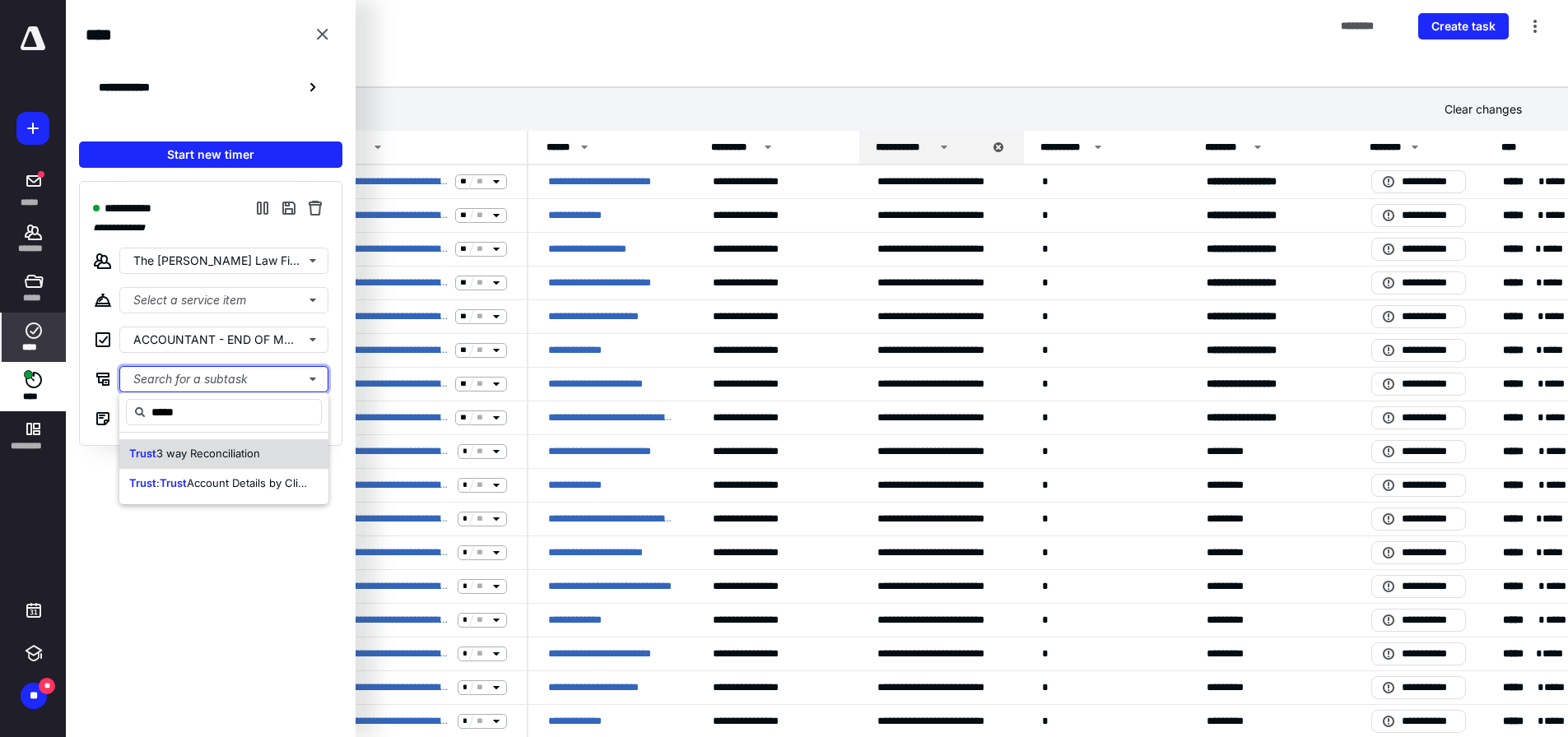 type 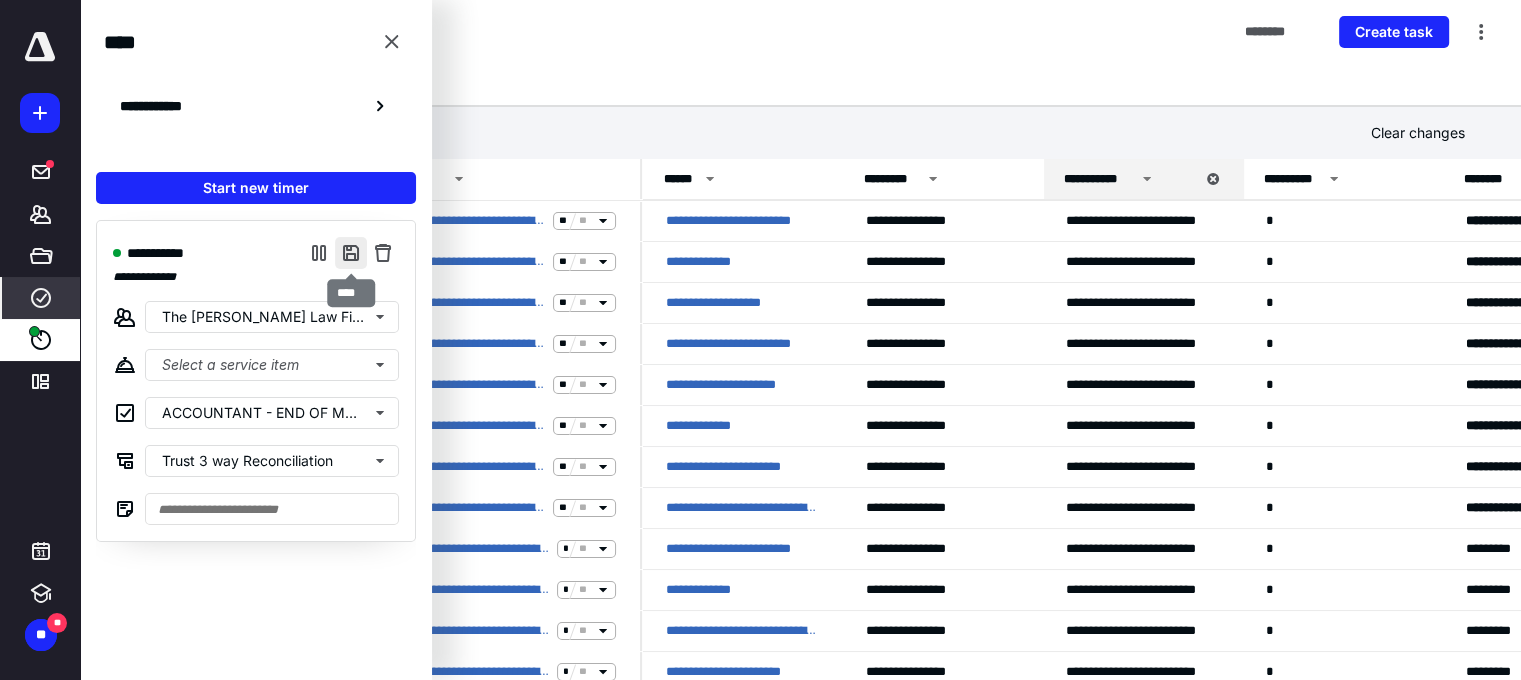 click at bounding box center [351, 253] 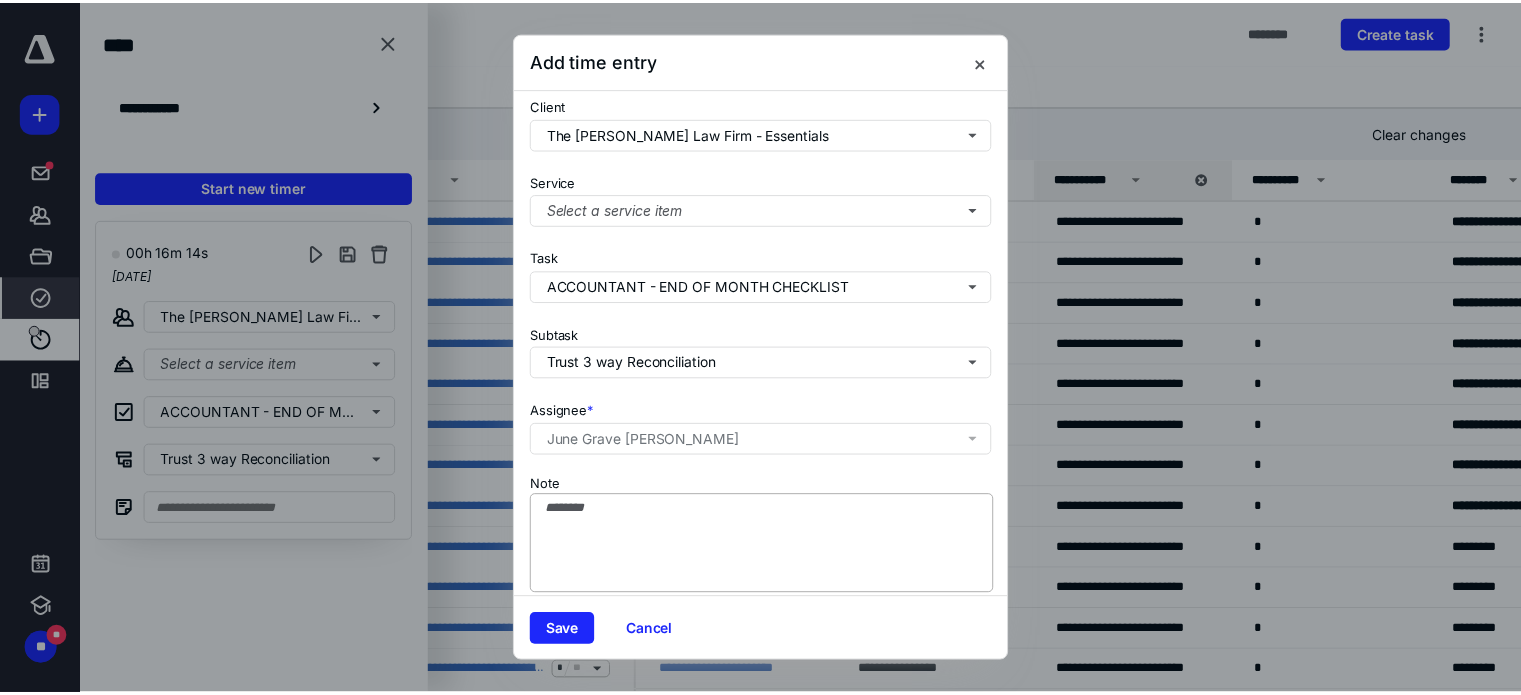 scroll, scrollTop: 278, scrollLeft: 0, axis: vertical 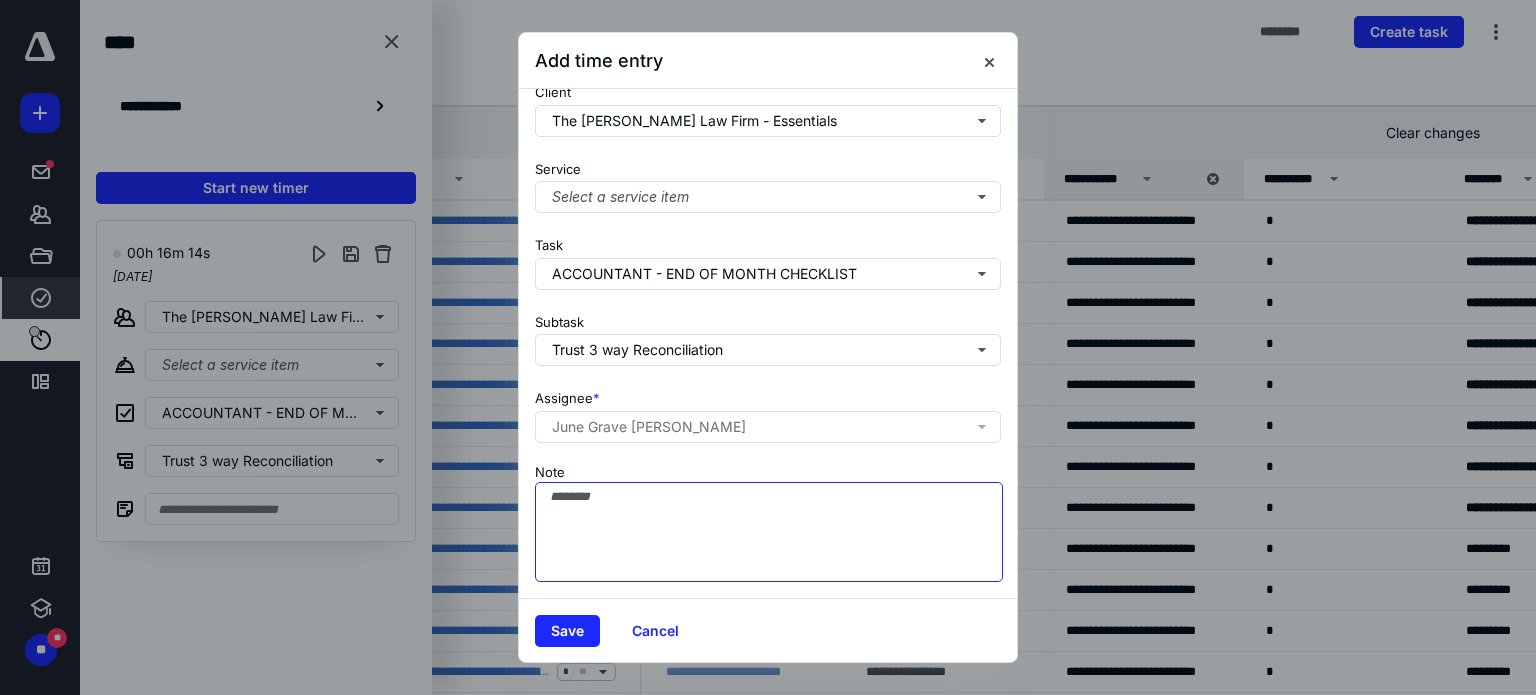 click on "Note" at bounding box center (769, 532) 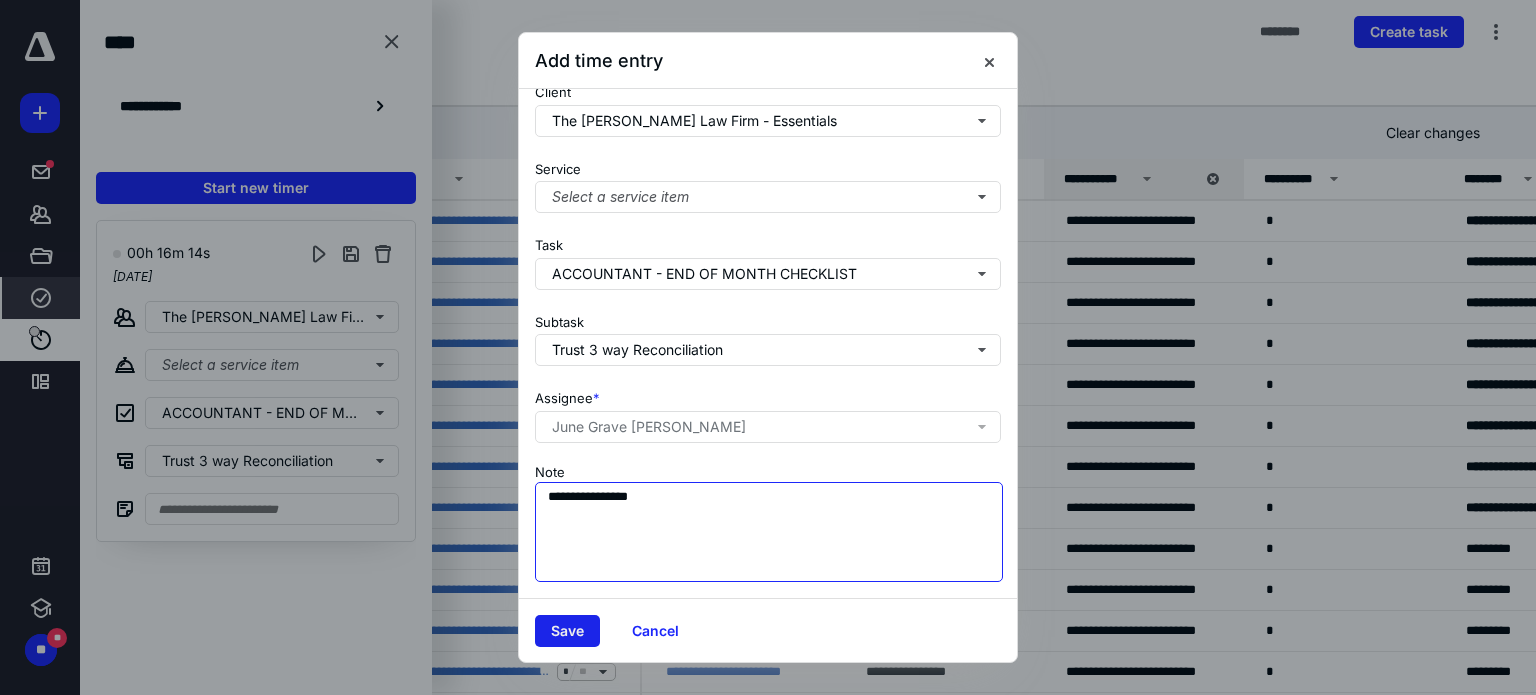 type on "**********" 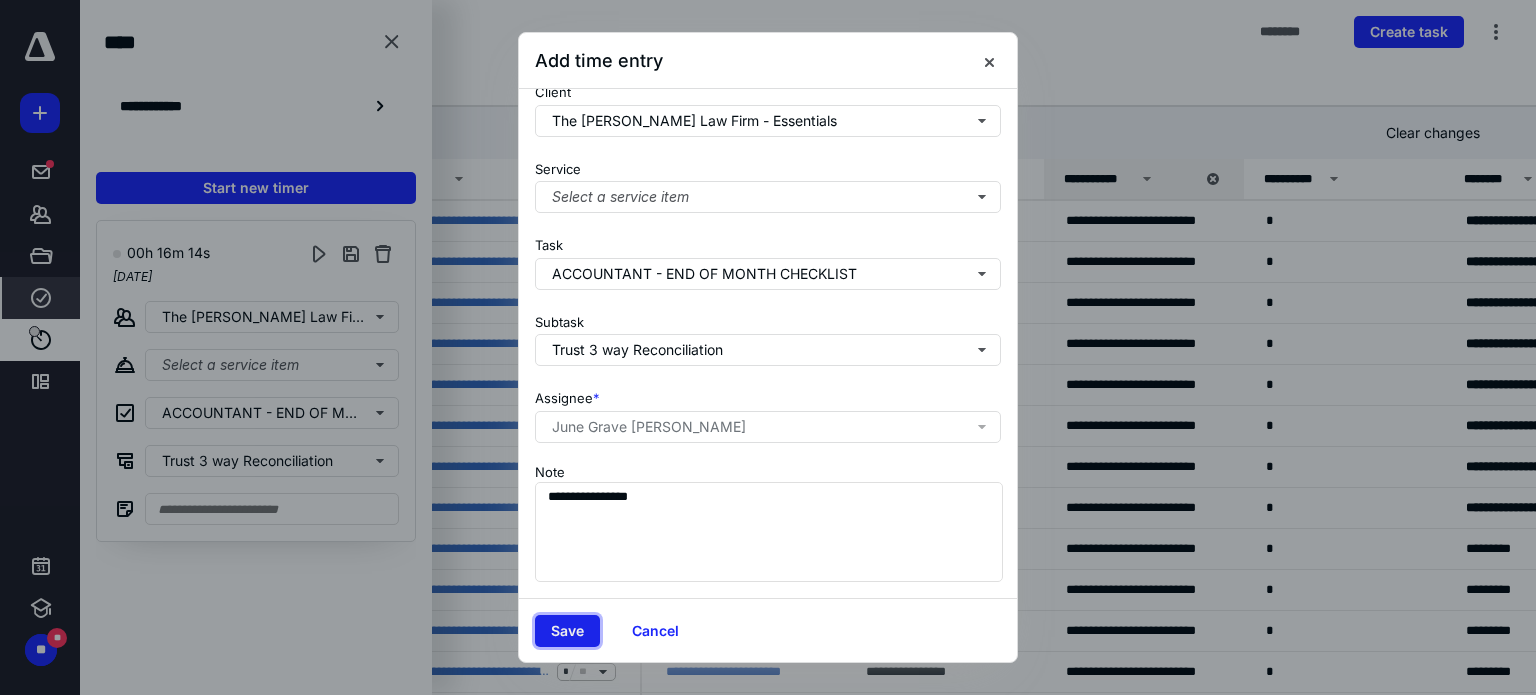 click on "Save" at bounding box center (567, 631) 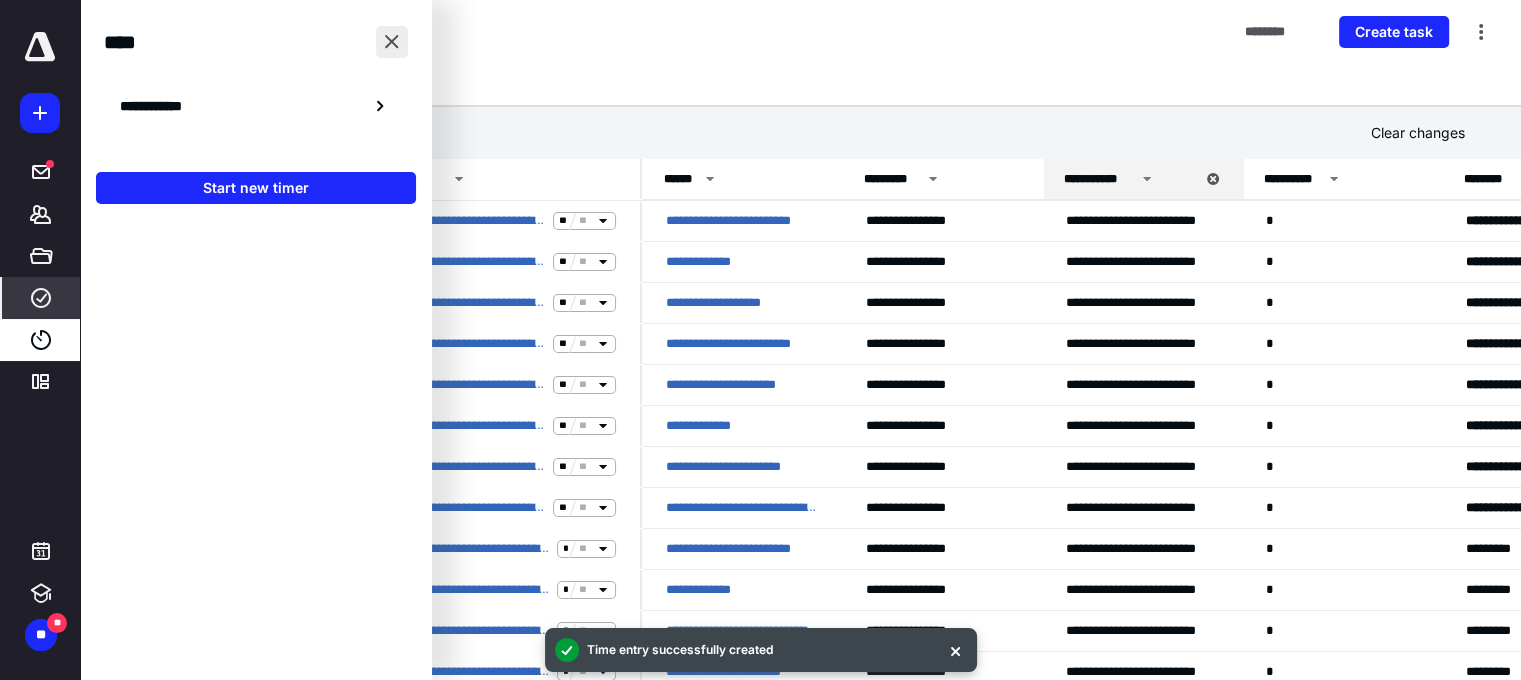 click at bounding box center (392, 42) 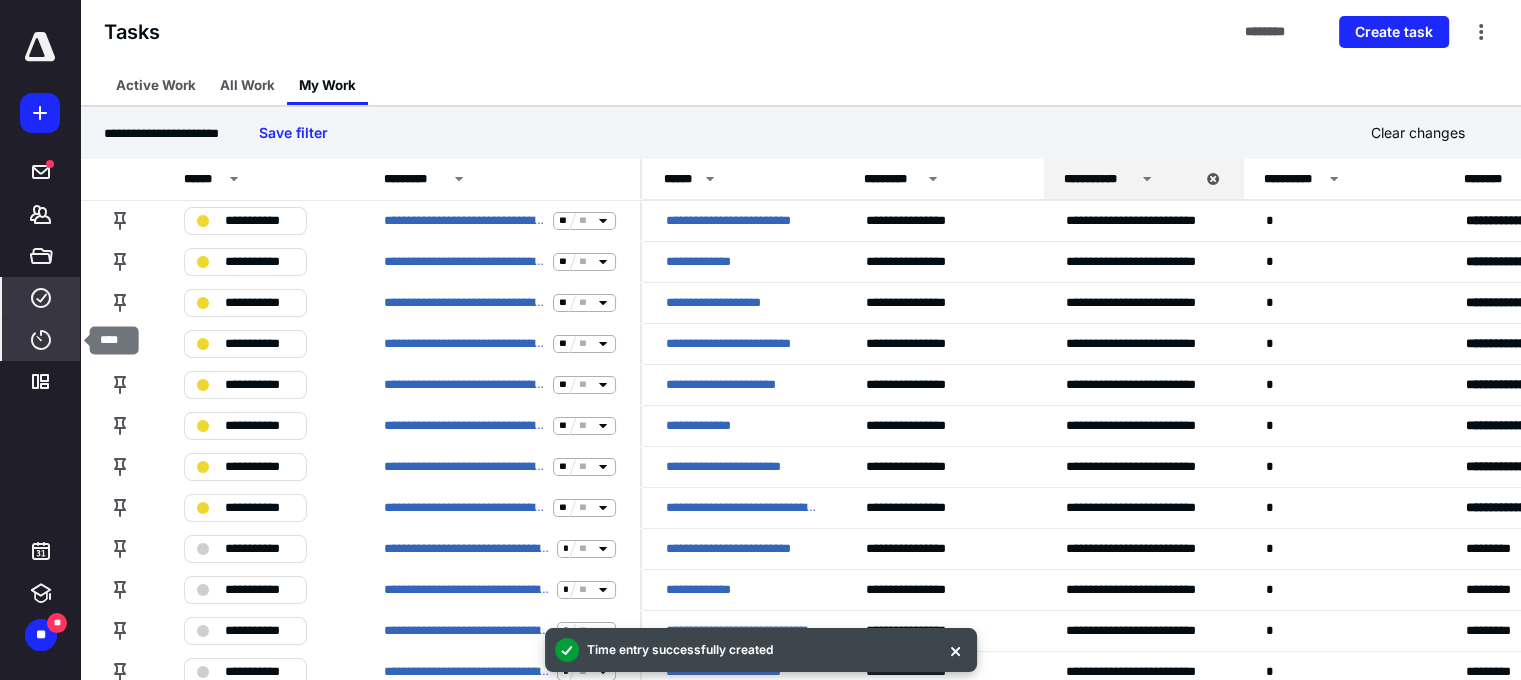 click 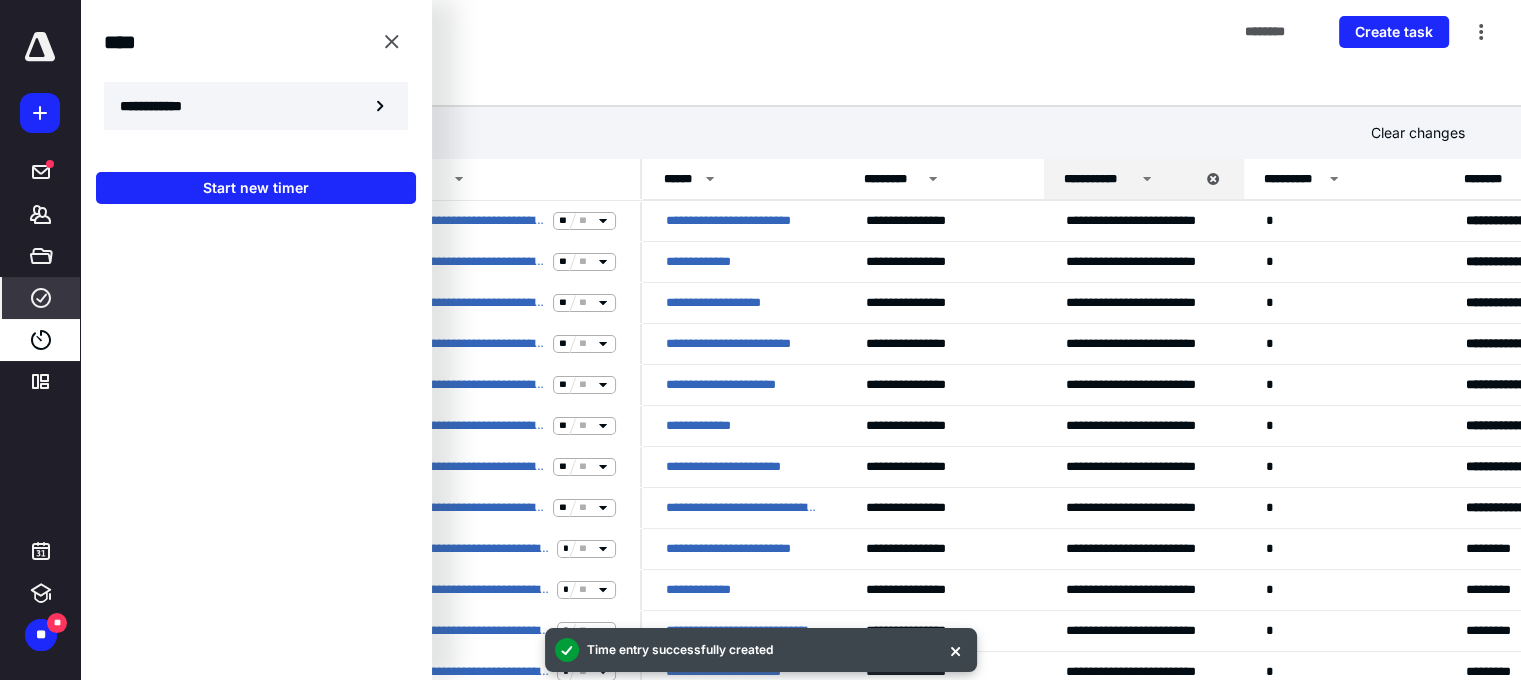 click on "**********" at bounding box center [256, 106] 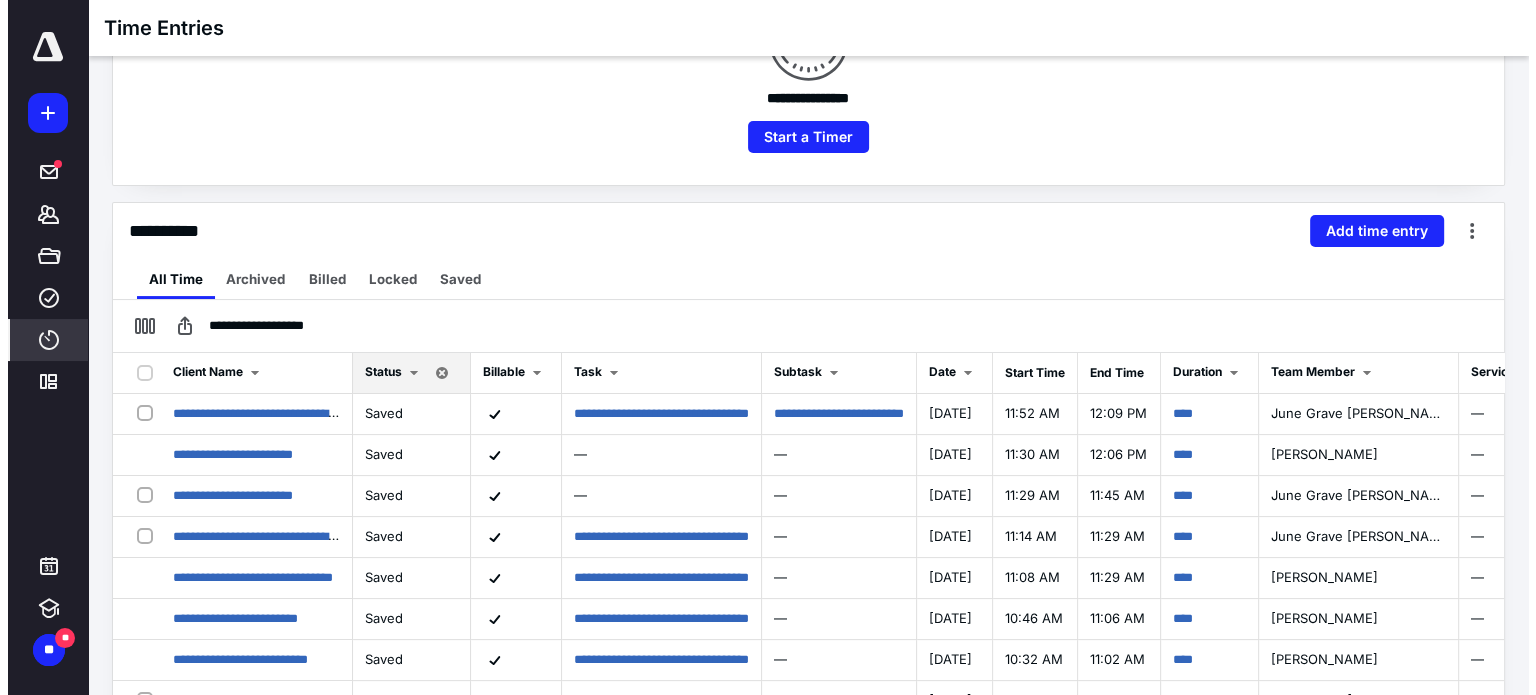 scroll, scrollTop: 400, scrollLeft: 0, axis: vertical 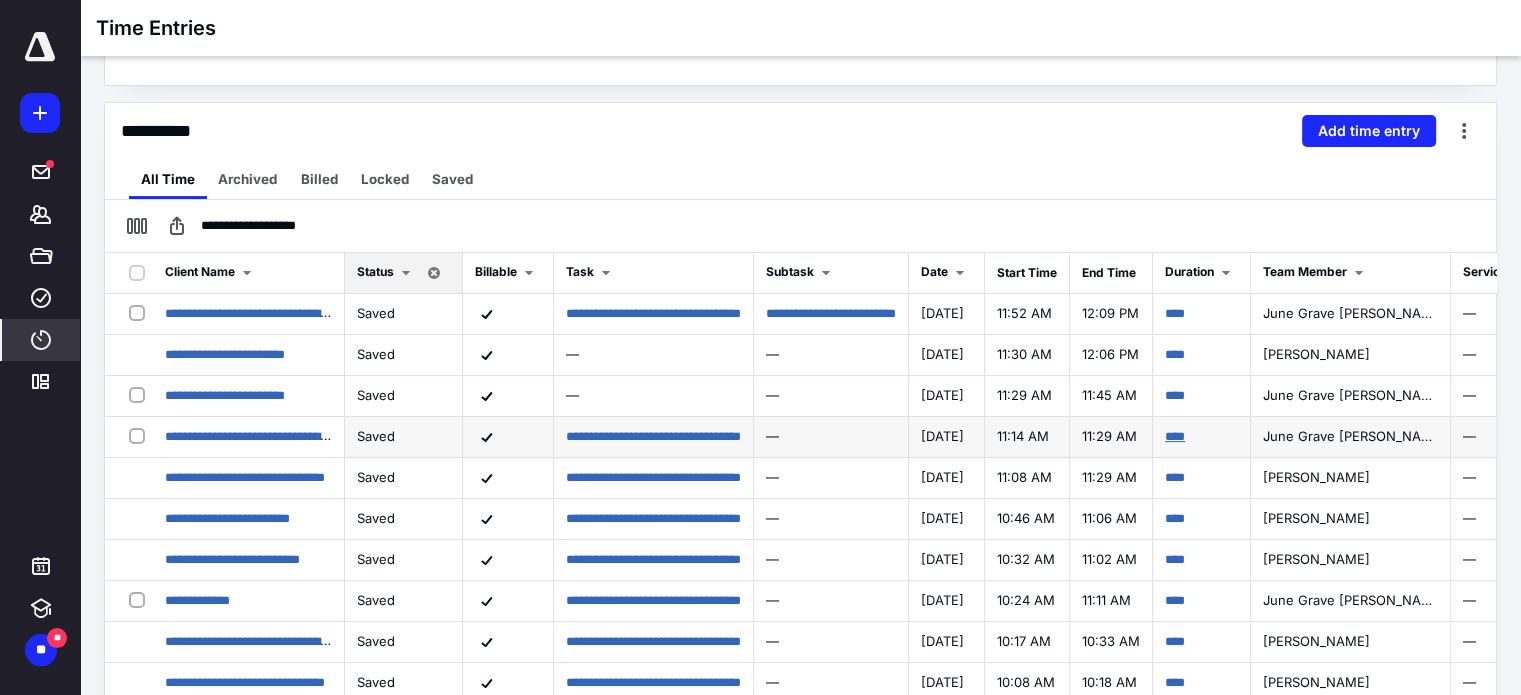 click on "****" at bounding box center (1175, 436) 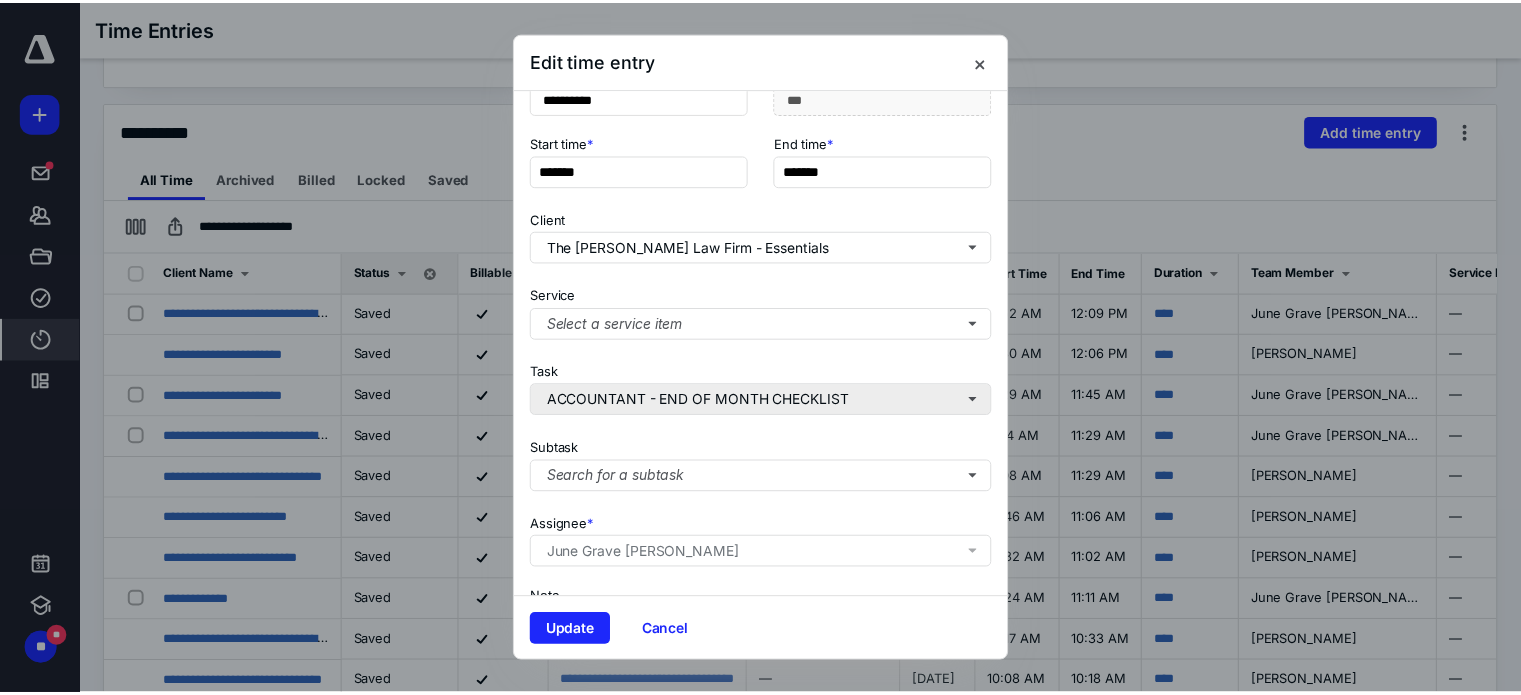 scroll, scrollTop: 200, scrollLeft: 0, axis: vertical 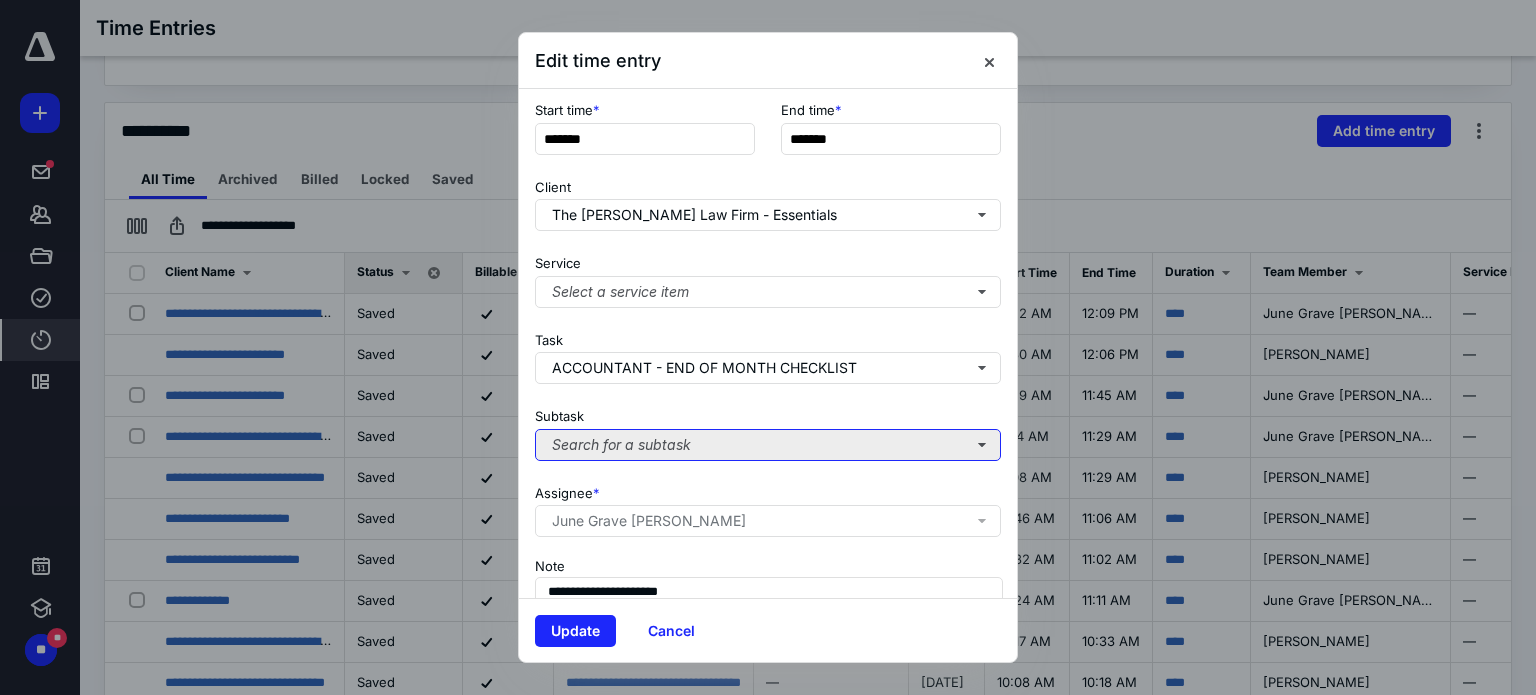 click on "Search for a subtask" at bounding box center [768, 445] 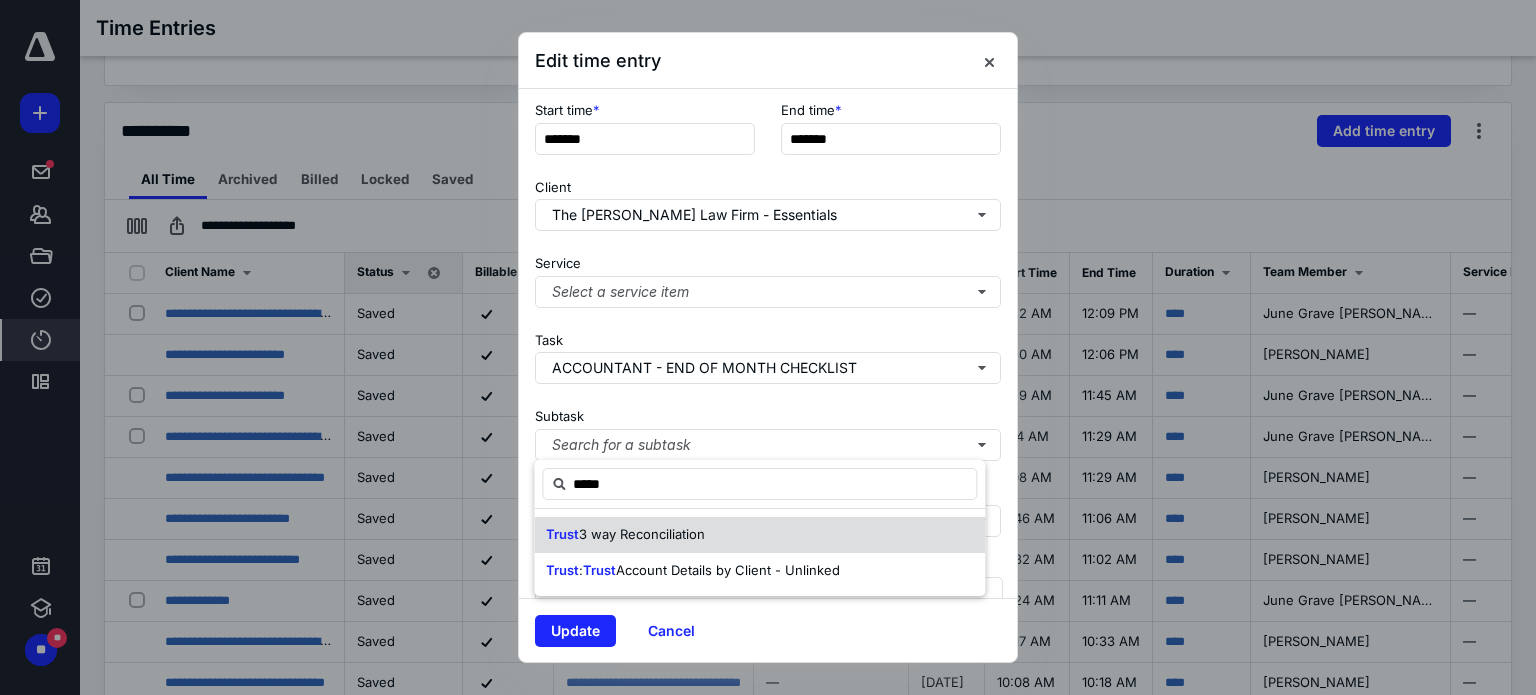 click on "Trust  3 way Reconciliation" at bounding box center (759, 535) 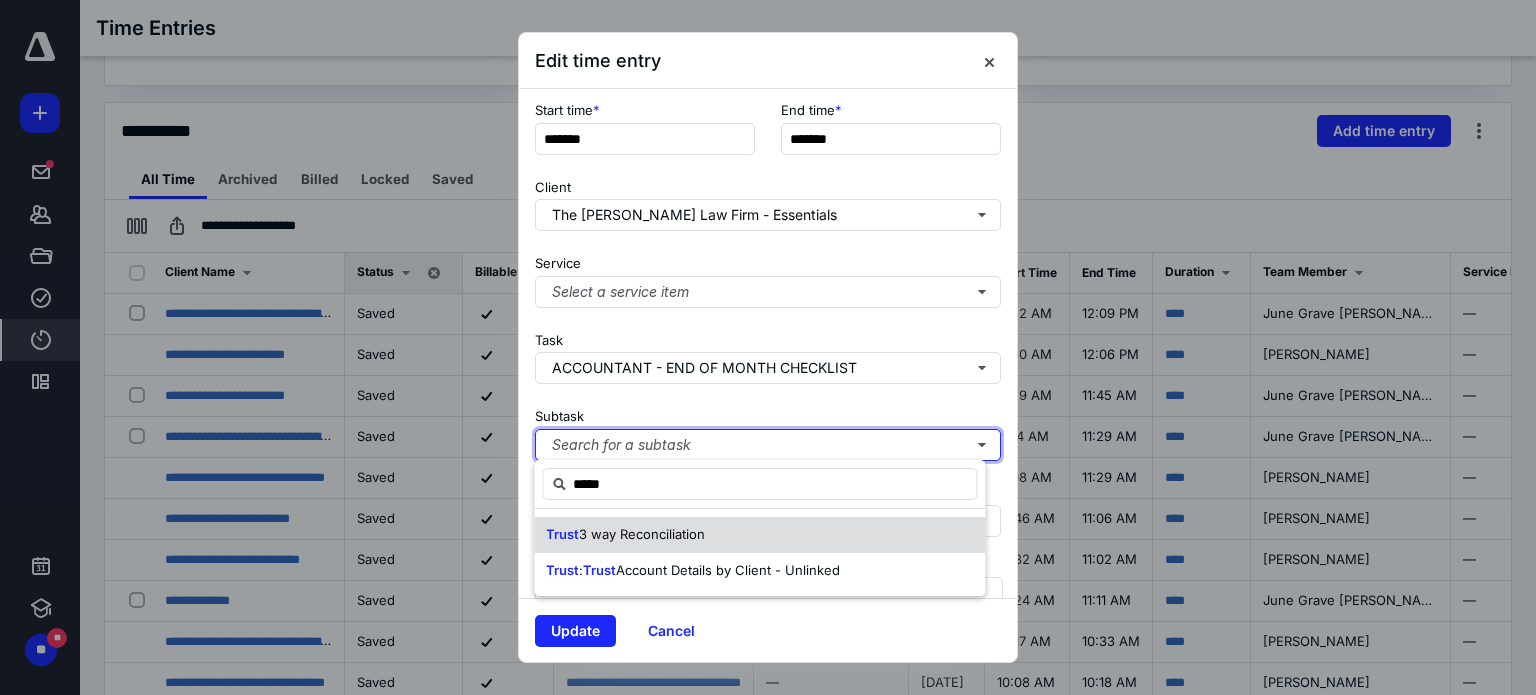 type 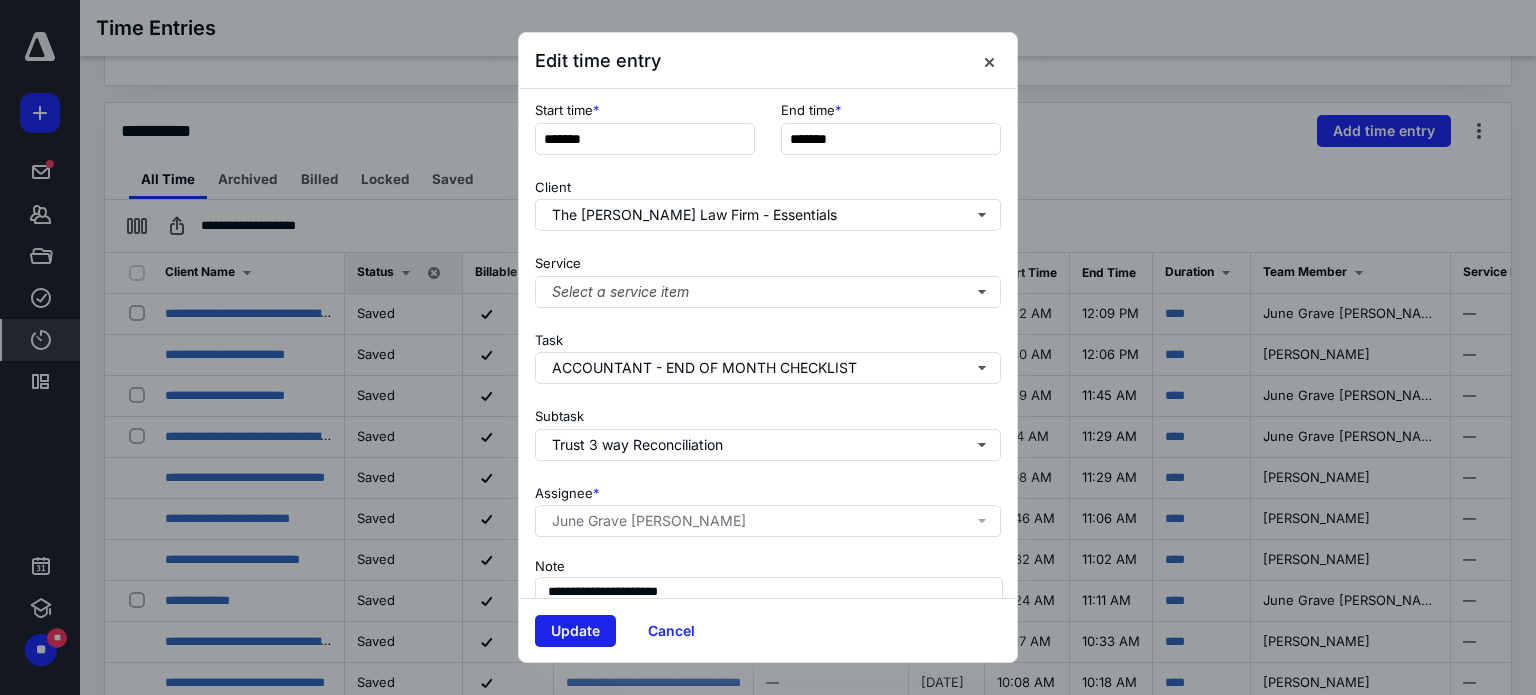 click on "Update" at bounding box center (575, 631) 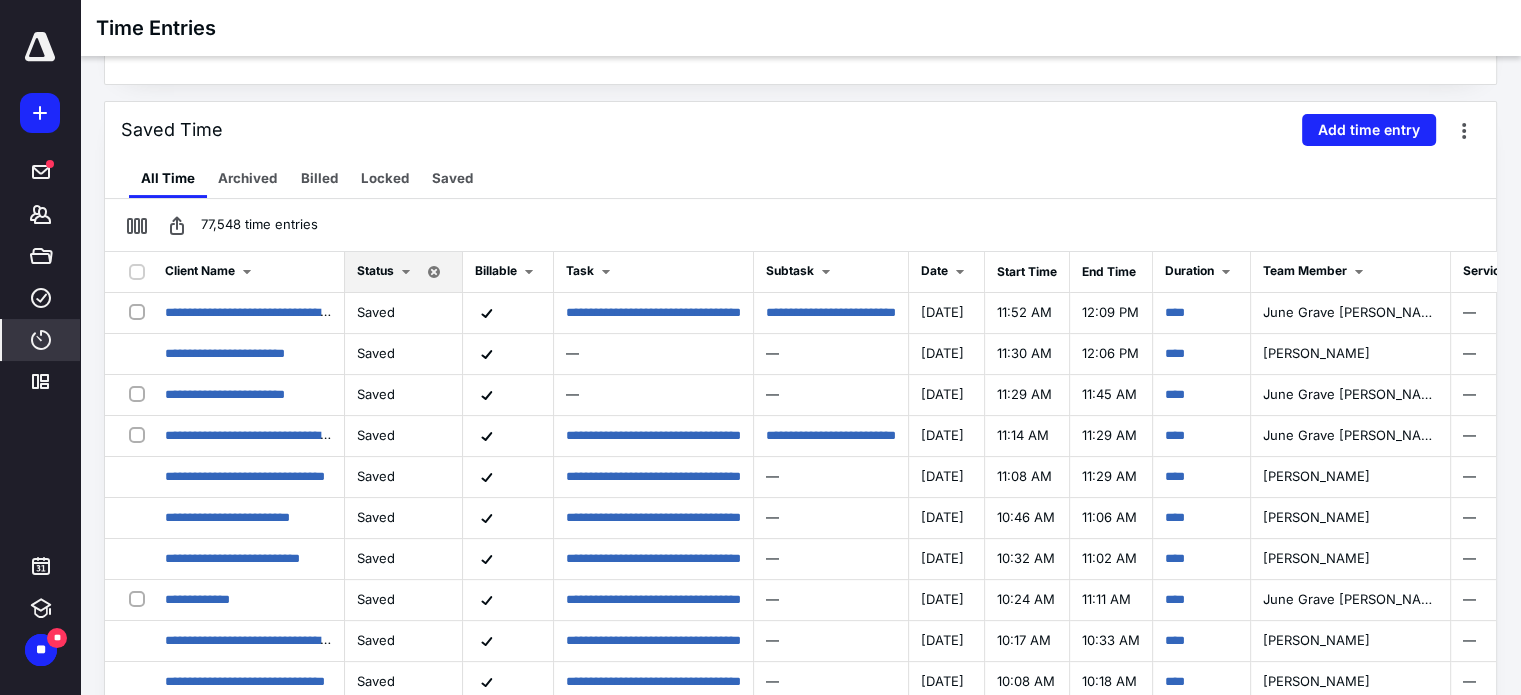 click on "Saved Time Add time entry" at bounding box center [800, 130] 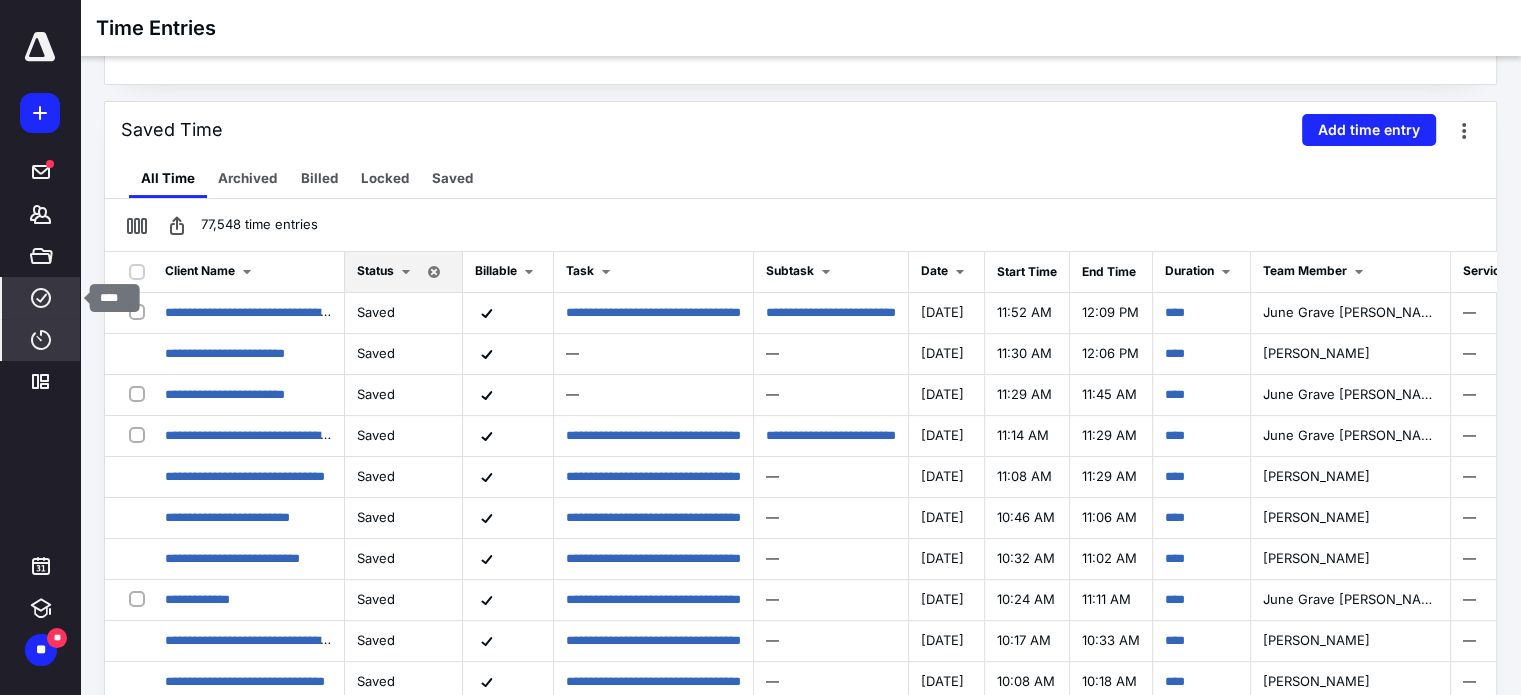 click 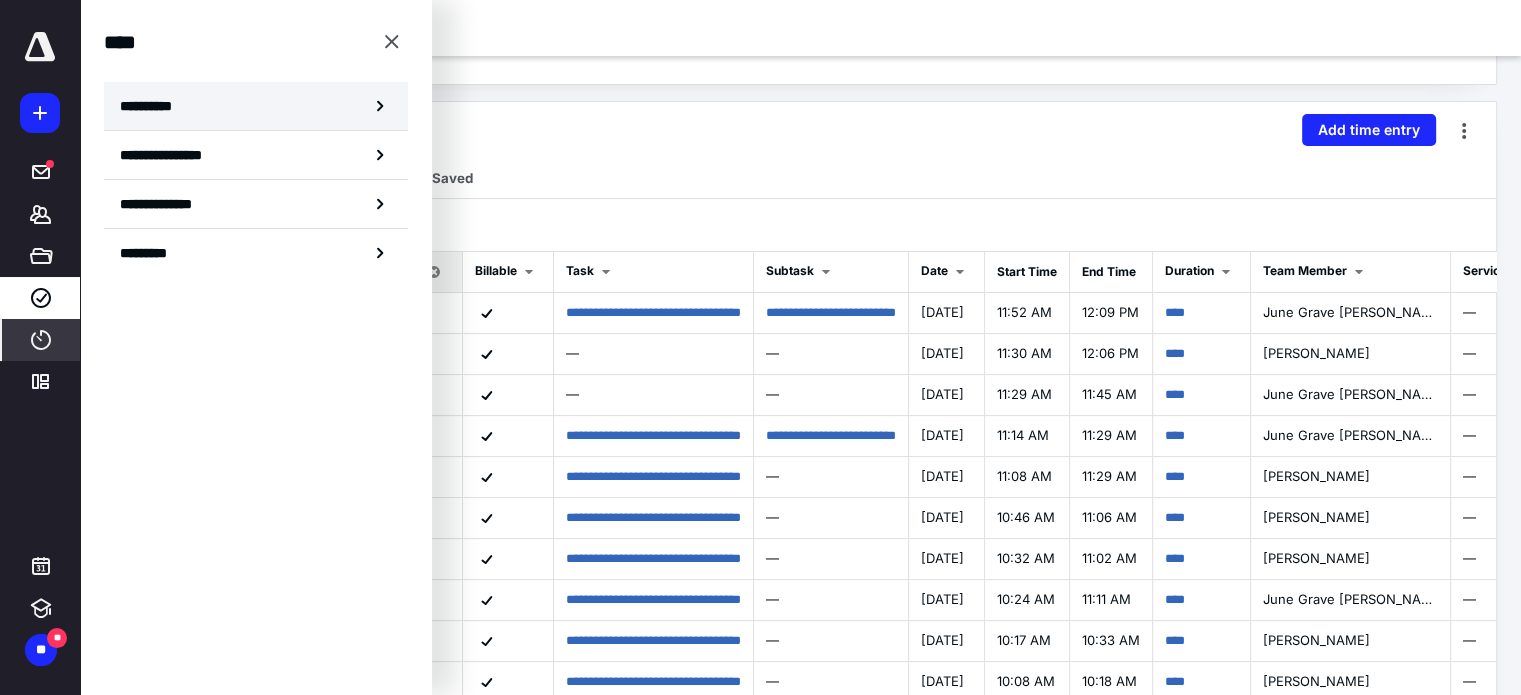 click on "**********" at bounding box center (153, 106) 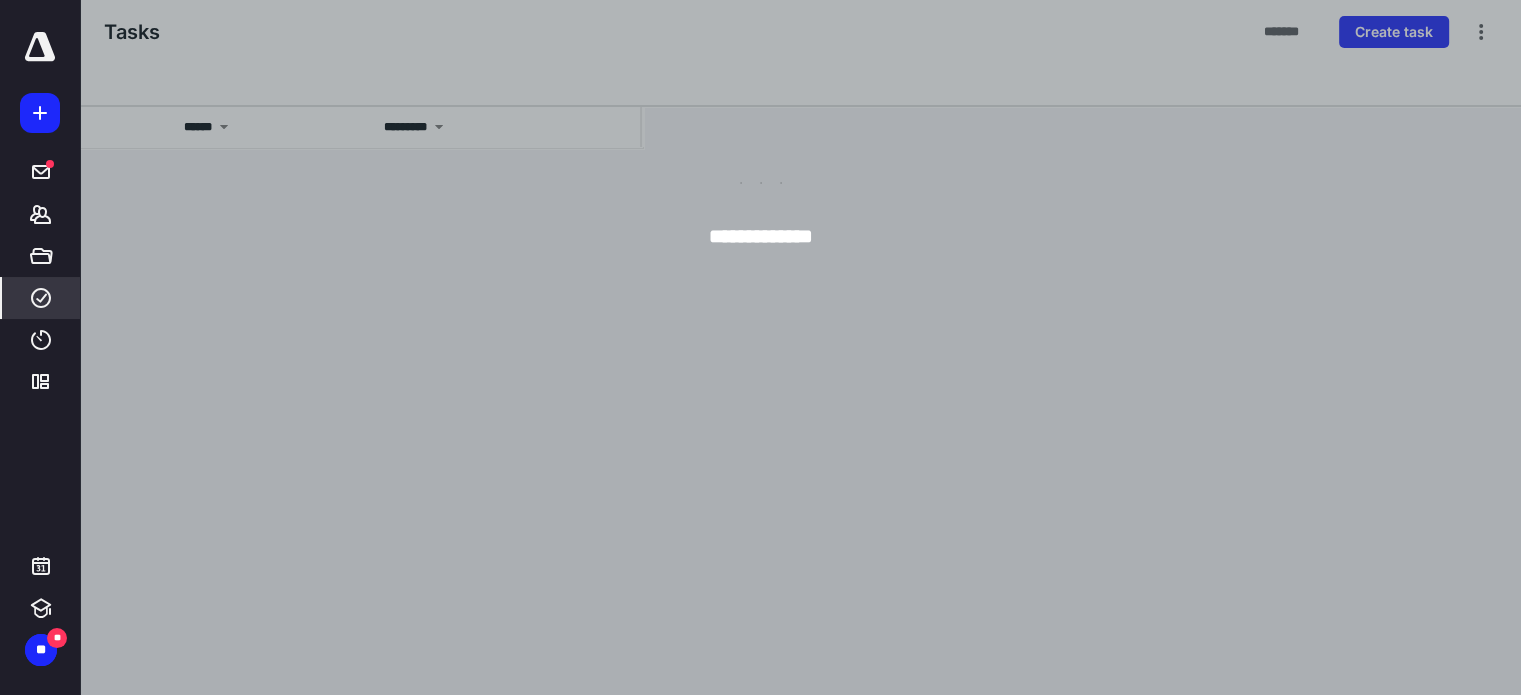 scroll, scrollTop: 0, scrollLeft: 0, axis: both 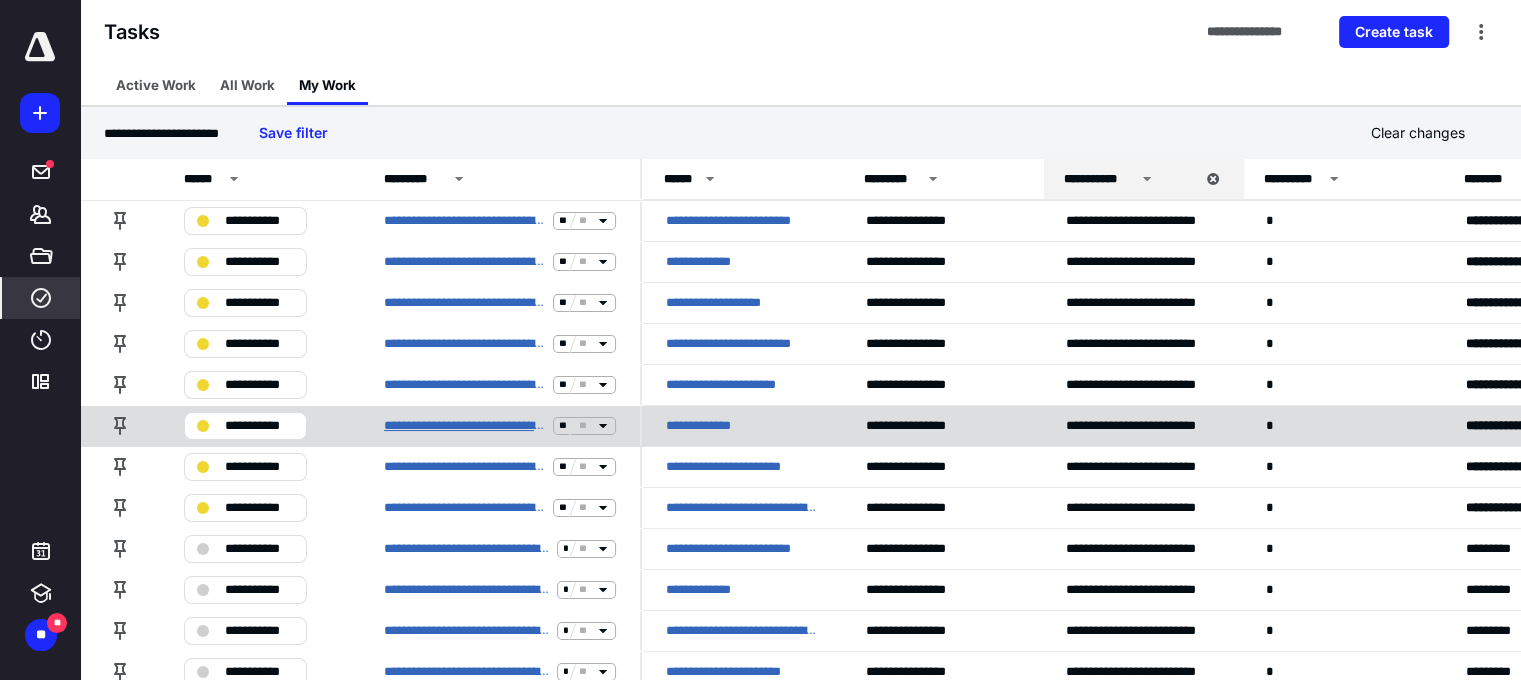click on "**********" at bounding box center (464, 426) 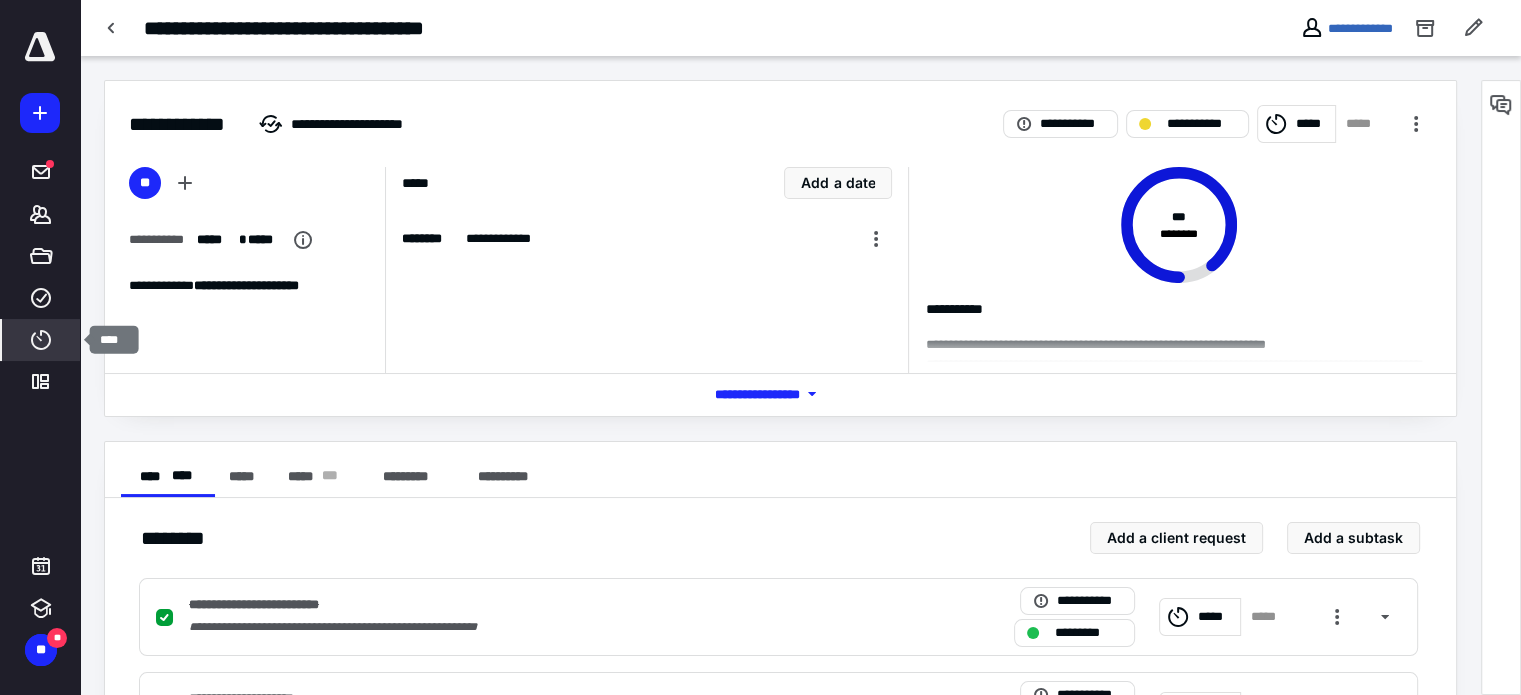 click 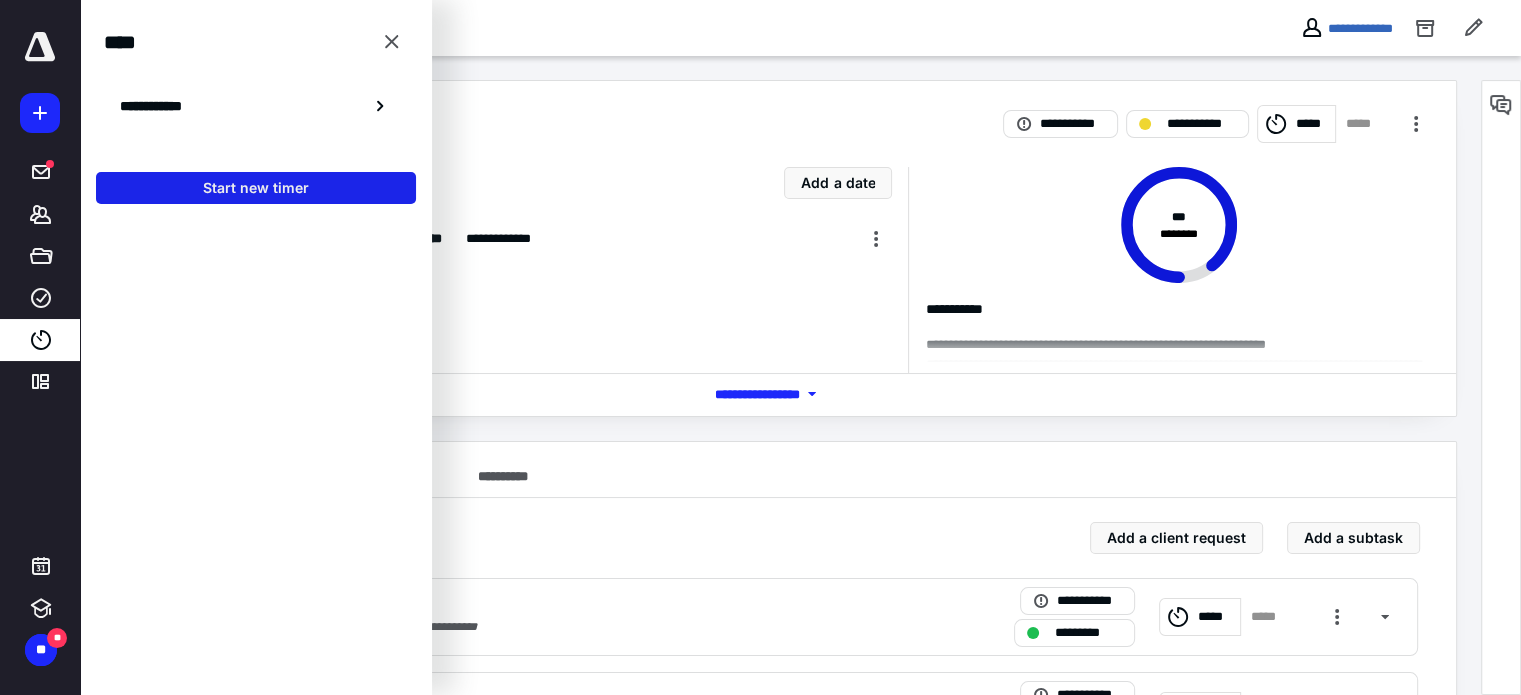 click on "Start new timer" at bounding box center [256, 188] 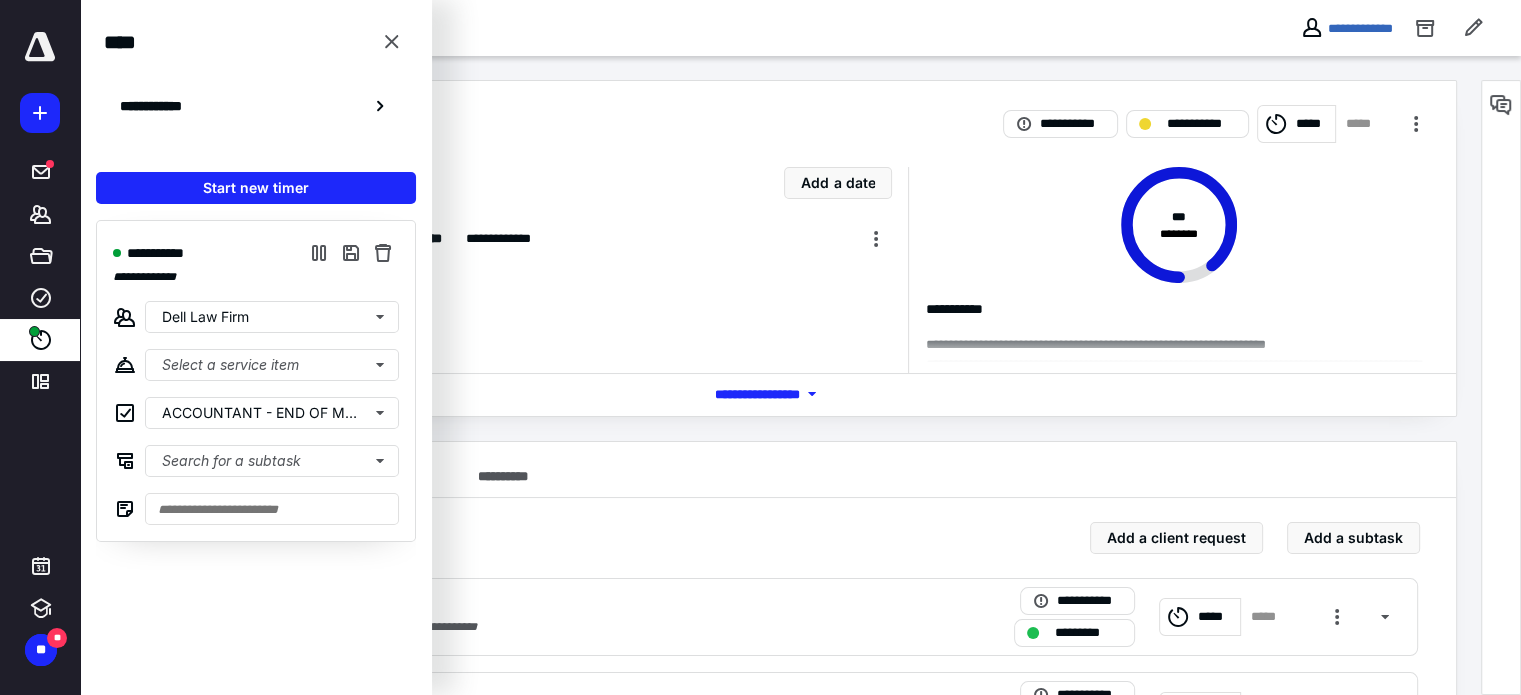 click on "**********" at bounding box center (646, 270) 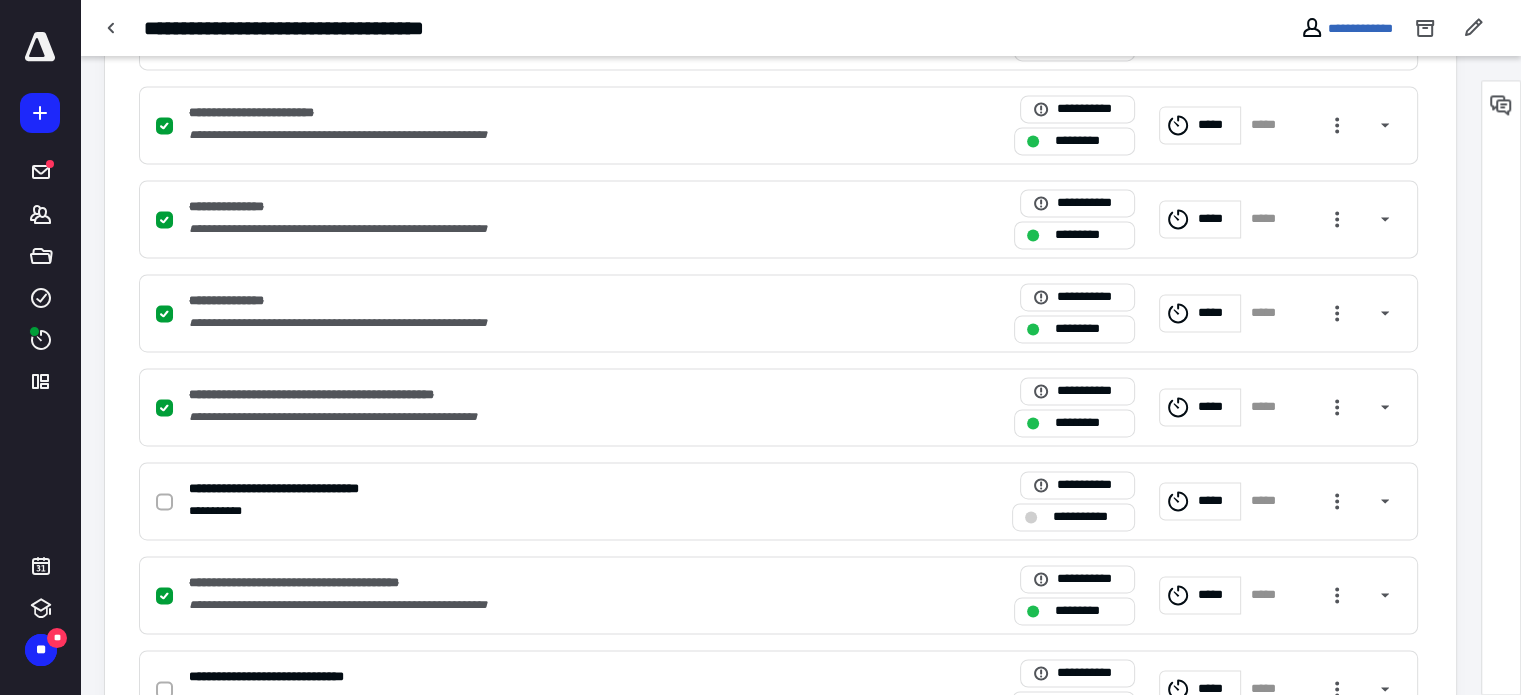 scroll, scrollTop: 3000, scrollLeft: 0, axis: vertical 